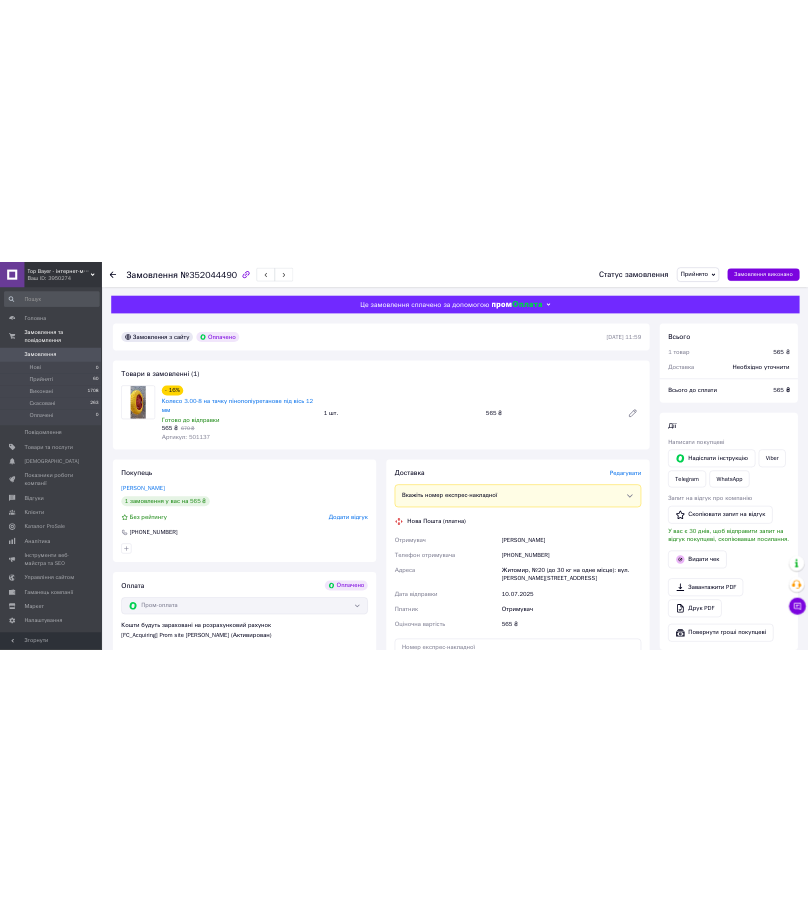 scroll, scrollTop: 0, scrollLeft: 0, axis: both 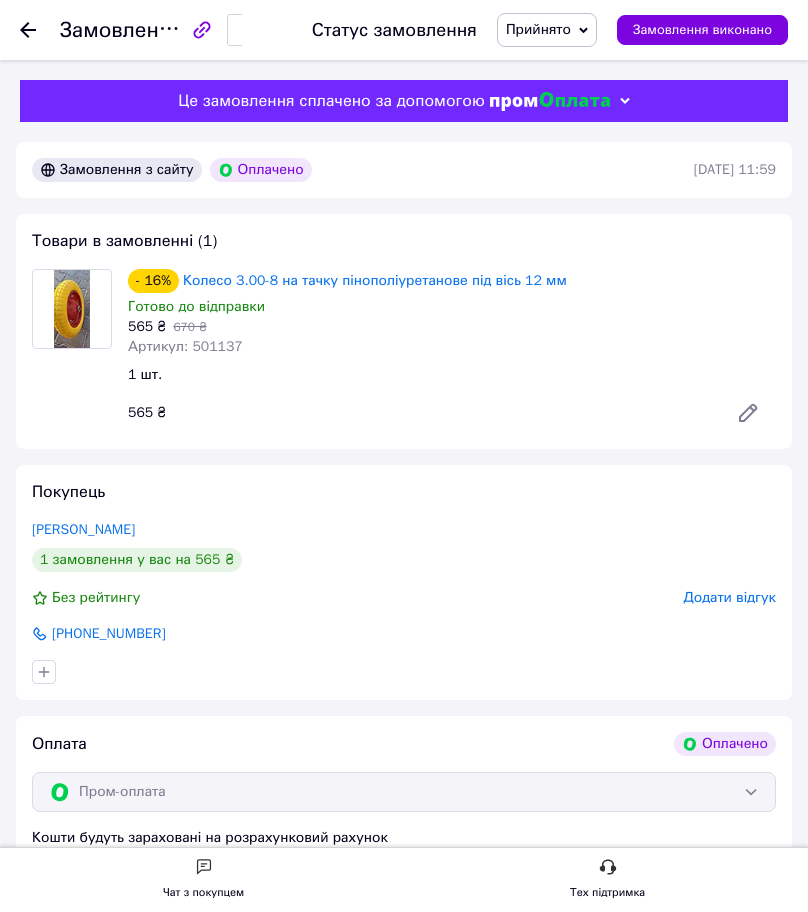 click on "Артикул: 501137" at bounding box center (185, 346) 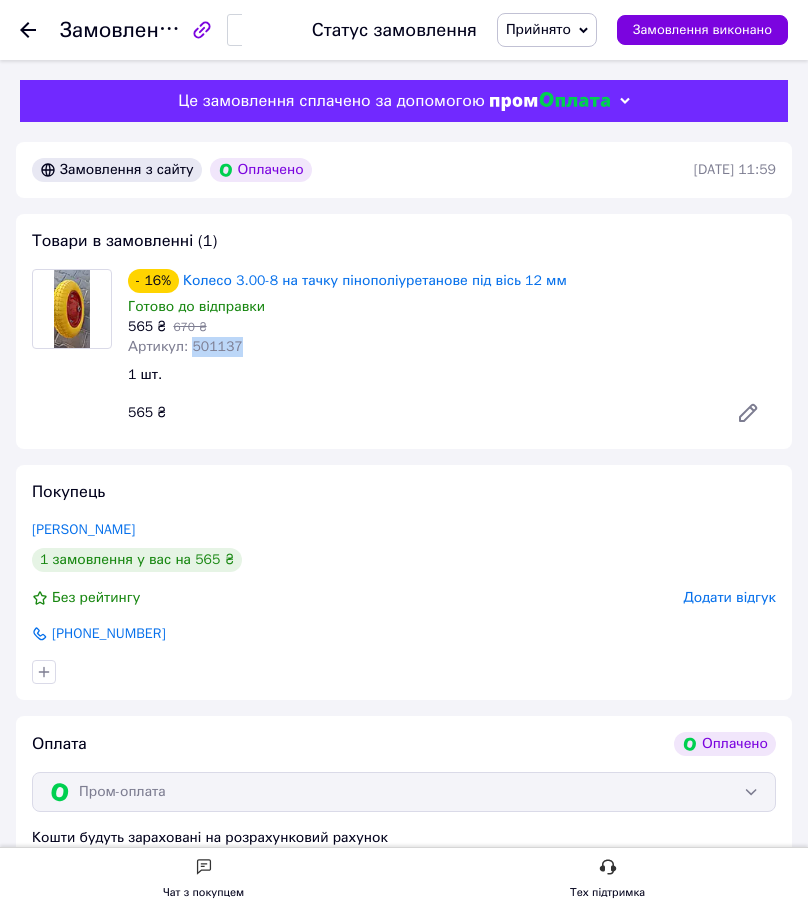 click on "Артикул: 501137" at bounding box center (185, 346) 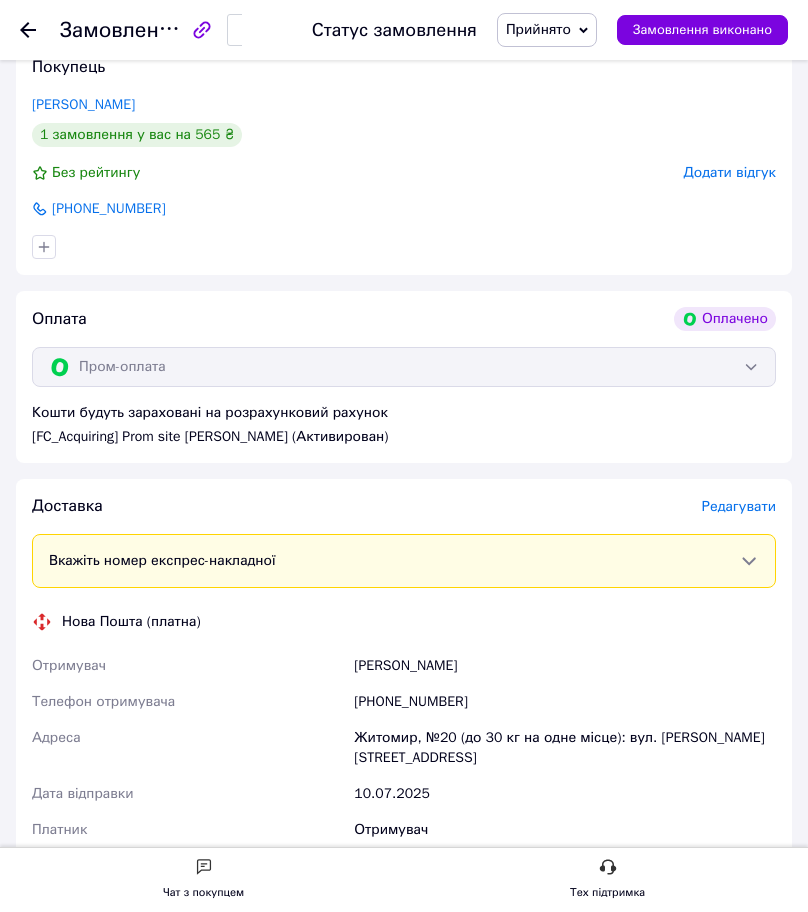 scroll, scrollTop: 467, scrollLeft: 0, axis: vertical 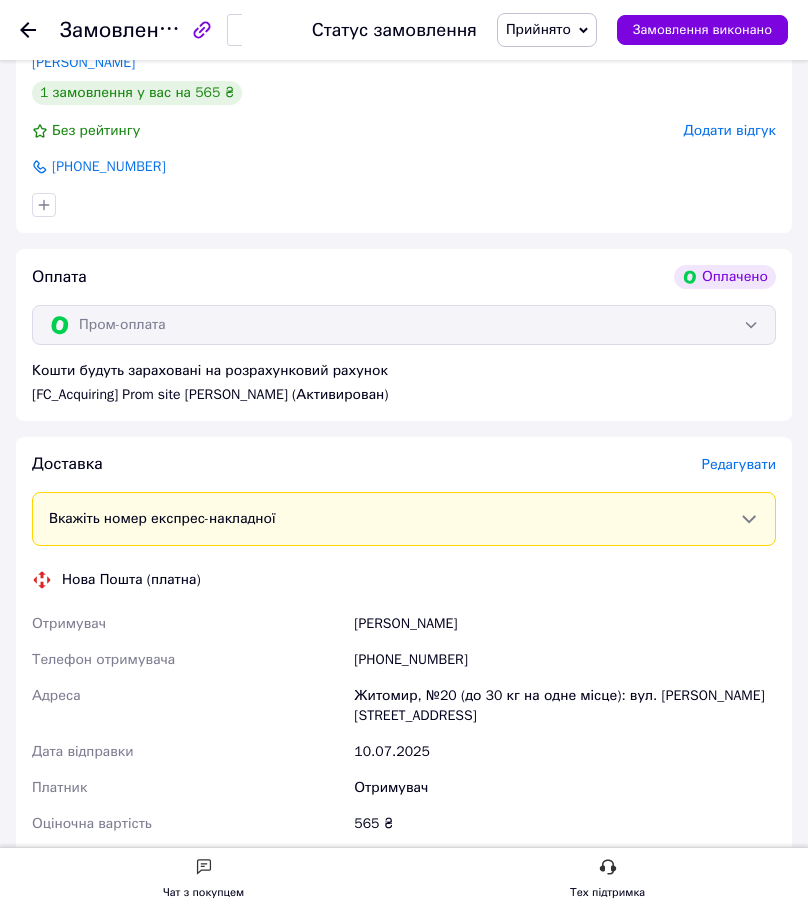 click on "Кривоцюк Олег" at bounding box center [565, 624] 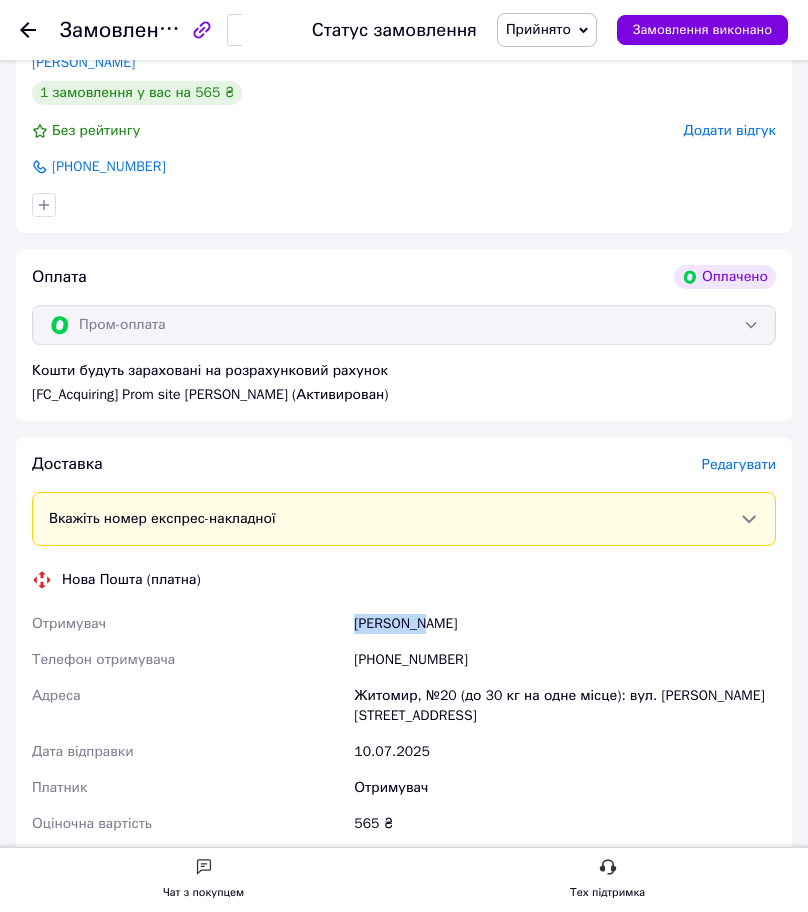 click on "Кривоцюк Олег" at bounding box center [565, 624] 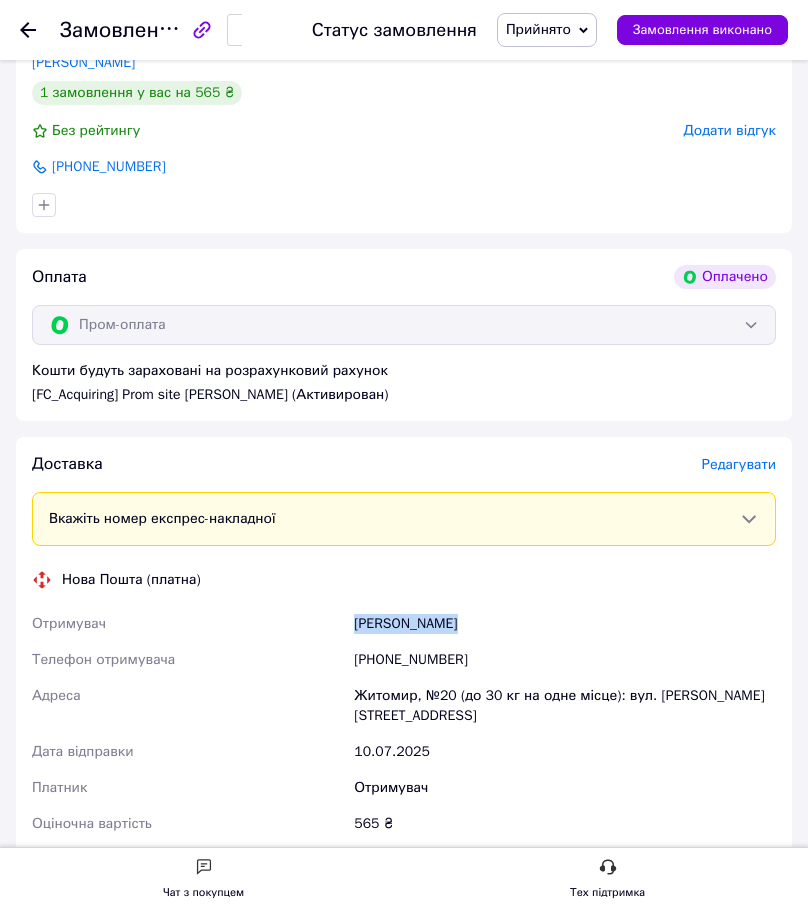 click on "Кривоцюк Олег" at bounding box center (565, 624) 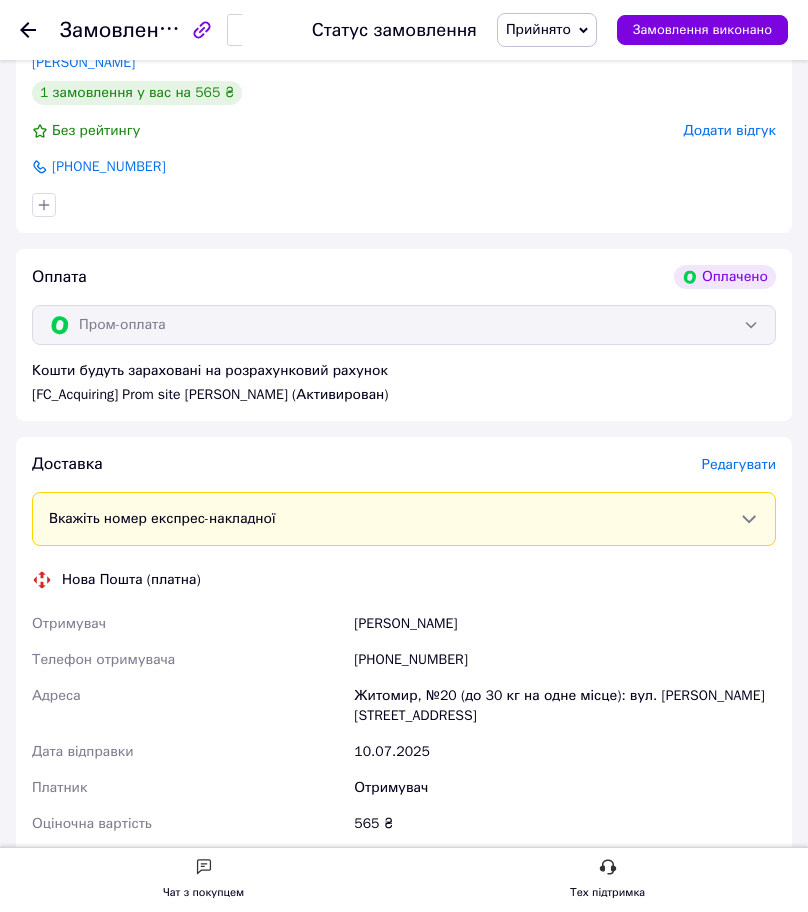 click on "[PHONE_NUMBER]" at bounding box center (565, 660) 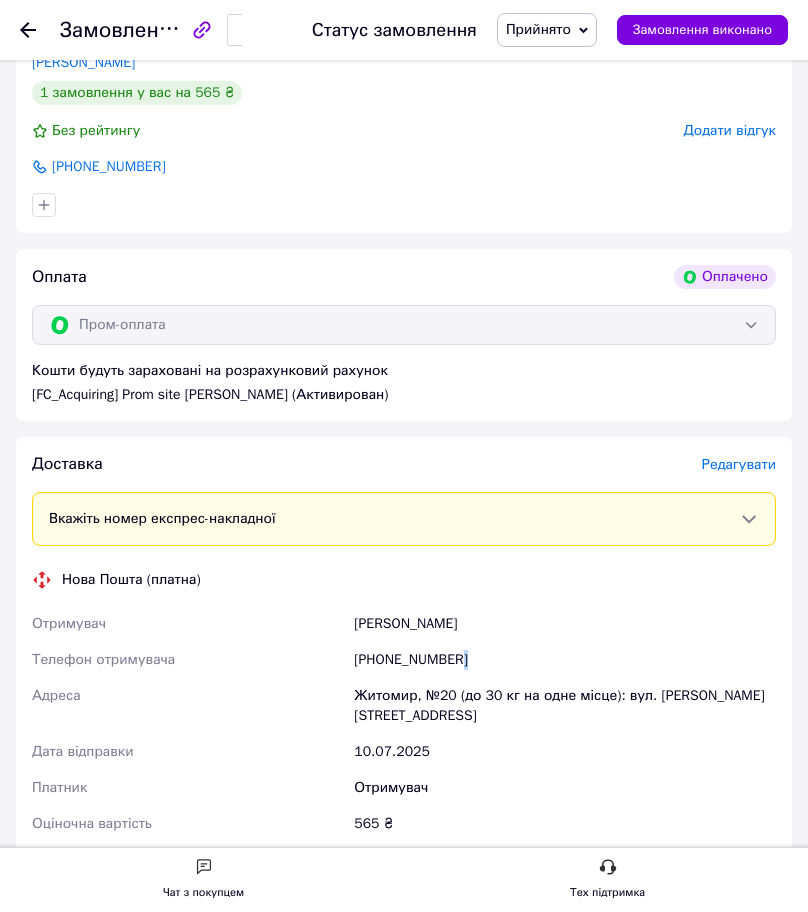 click on "[PHONE_NUMBER]" at bounding box center [565, 660] 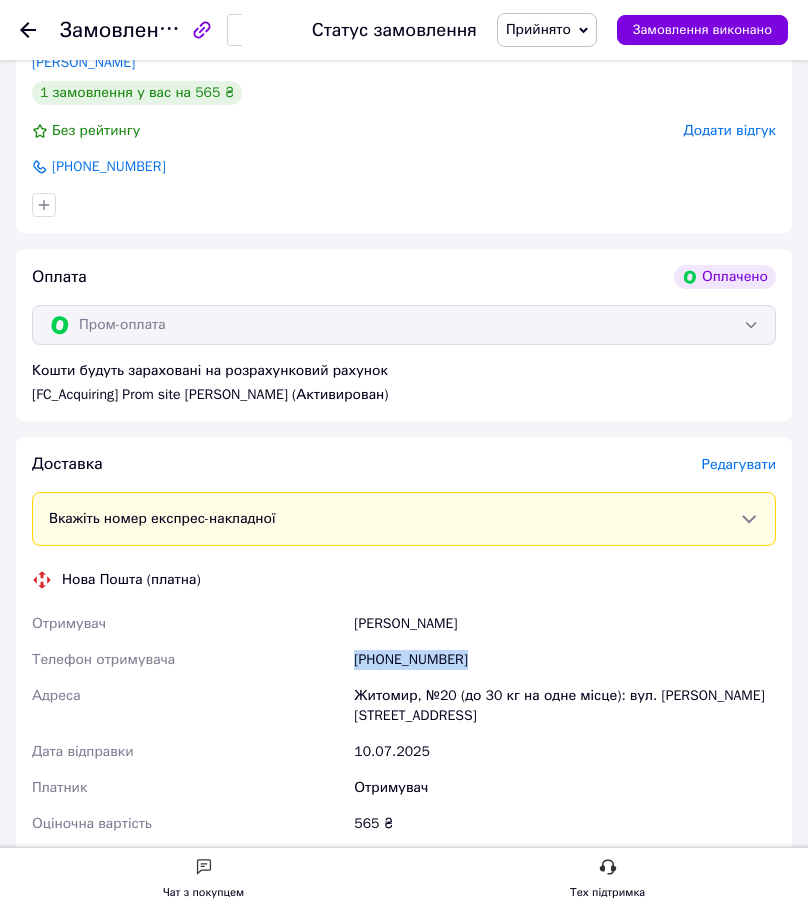 click on "[PHONE_NUMBER]" at bounding box center [565, 660] 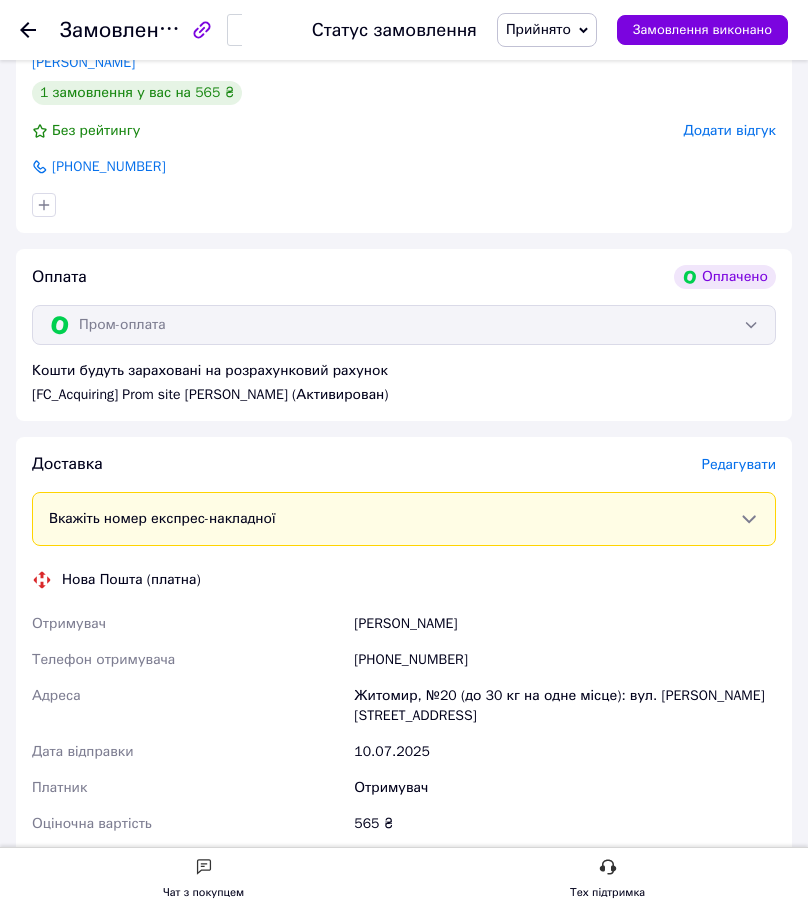 click on "[PHONE_NUMBER]" at bounding box center [565, 660] 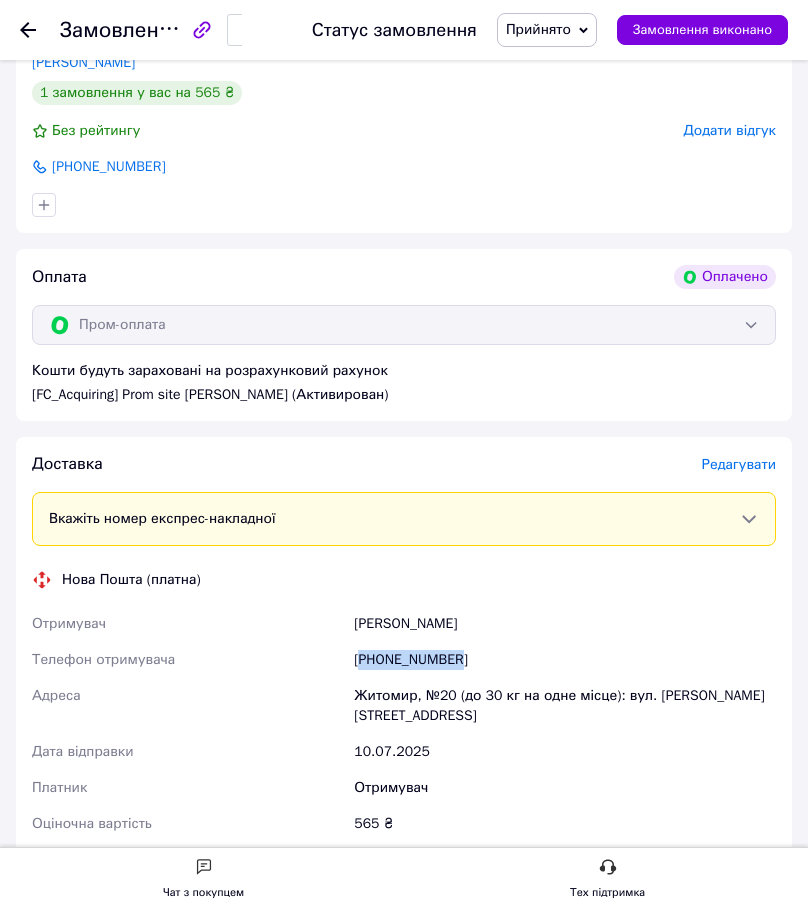 click on "[PHONE_NUMBER]" at bounding box center [565, 660] 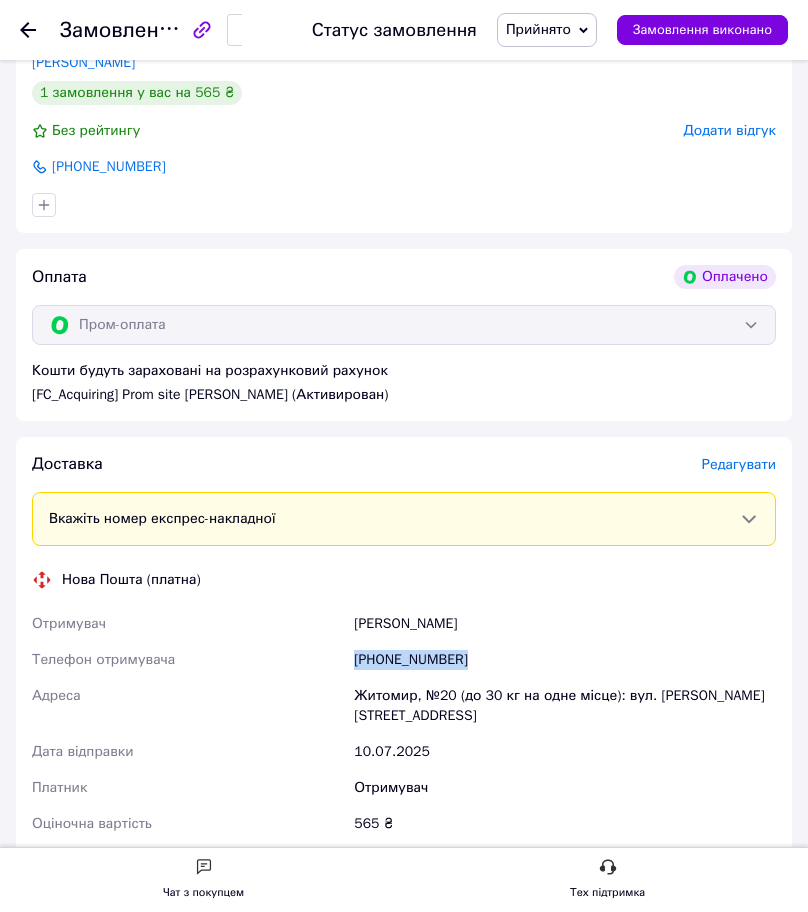 click on "[PHONE_NUMBER]" at bounding box center (565, 660) 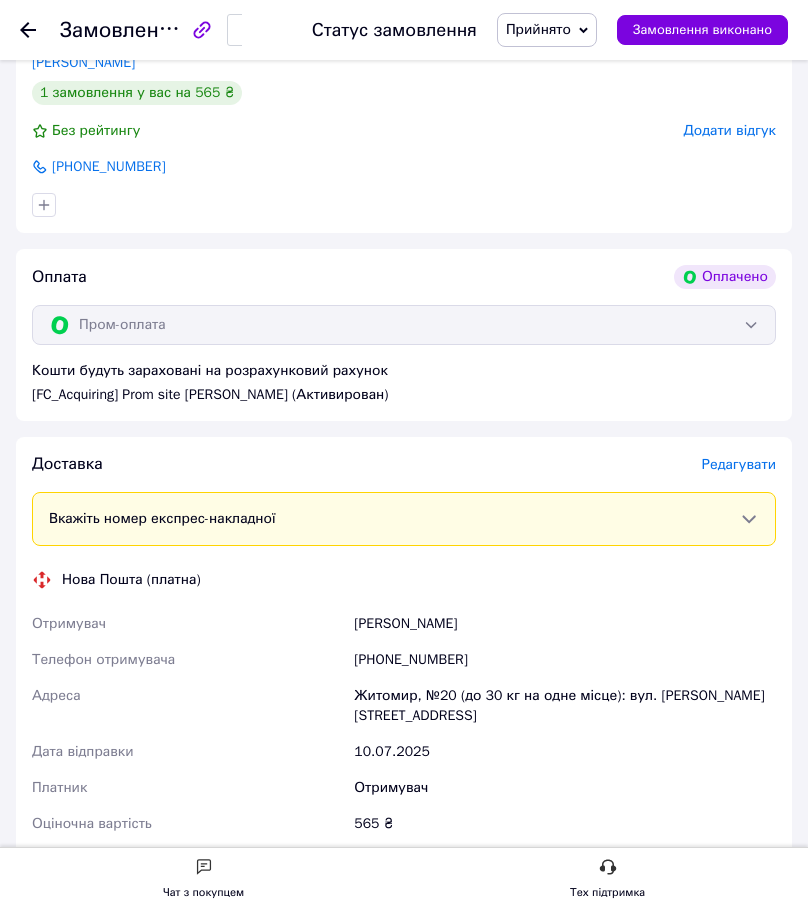 click on "Житомир, №20 (до 30 кг на одне місце): вул. [PERSON_NAME][STREET_ADDRESS]" at bounding box center (565, 706) 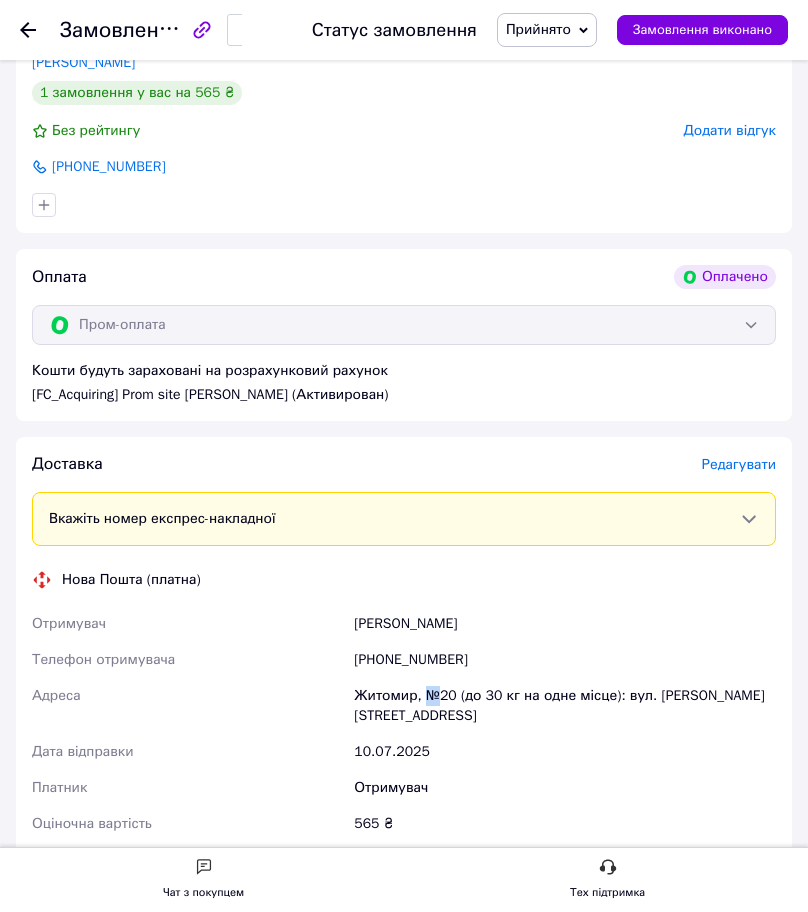 click on "Житомир, №20 (до 30 кг на одне місце): вул. [PERSON_NAME][STREET_ADDRESS]" at bounding box center [565, 706] 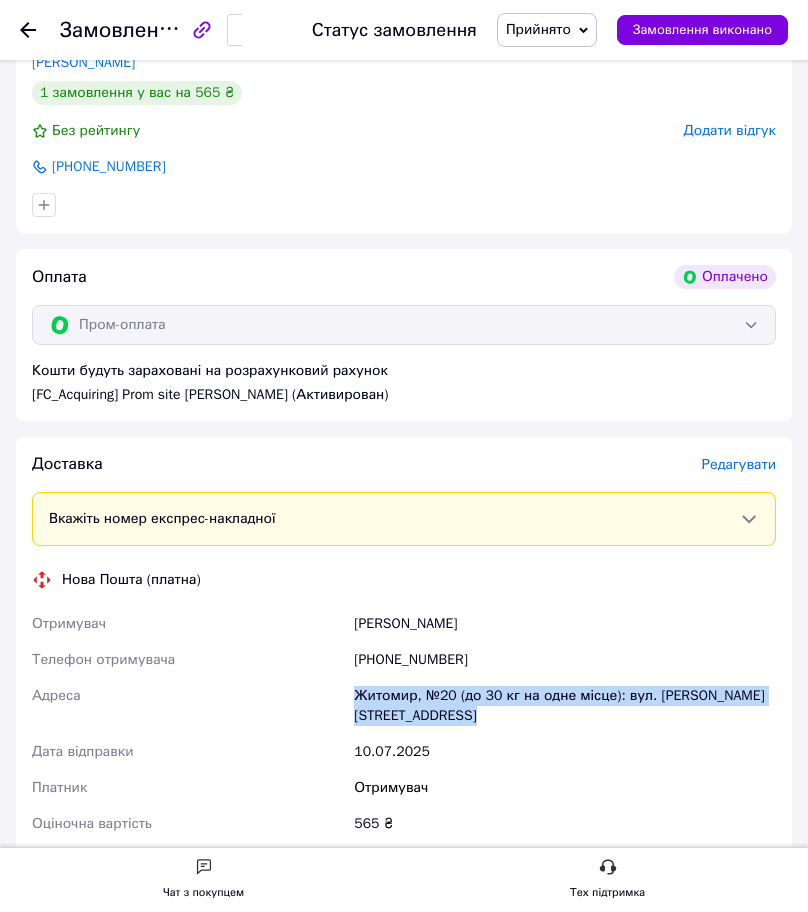 click on "Житомир, №20 (до 30 кг на одне місце): вул. [PERSON_NAME][STREET_ADDRESS]" at bounding box center [565, 706] 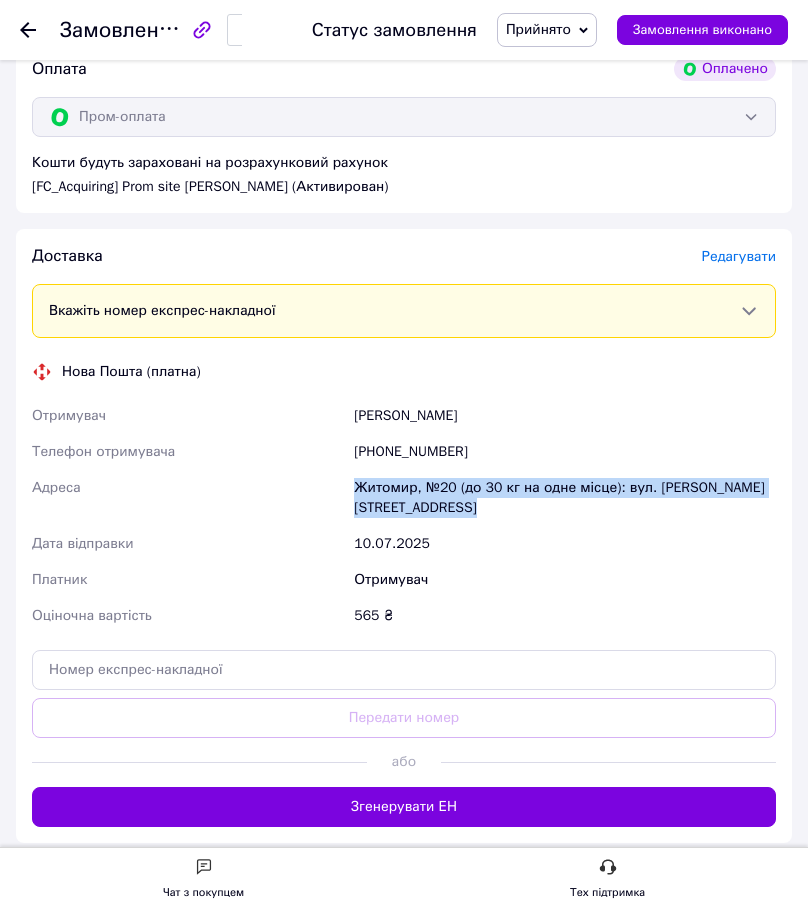scroll, scrollTop: 933, scrollLeft: 0, axis: vertical 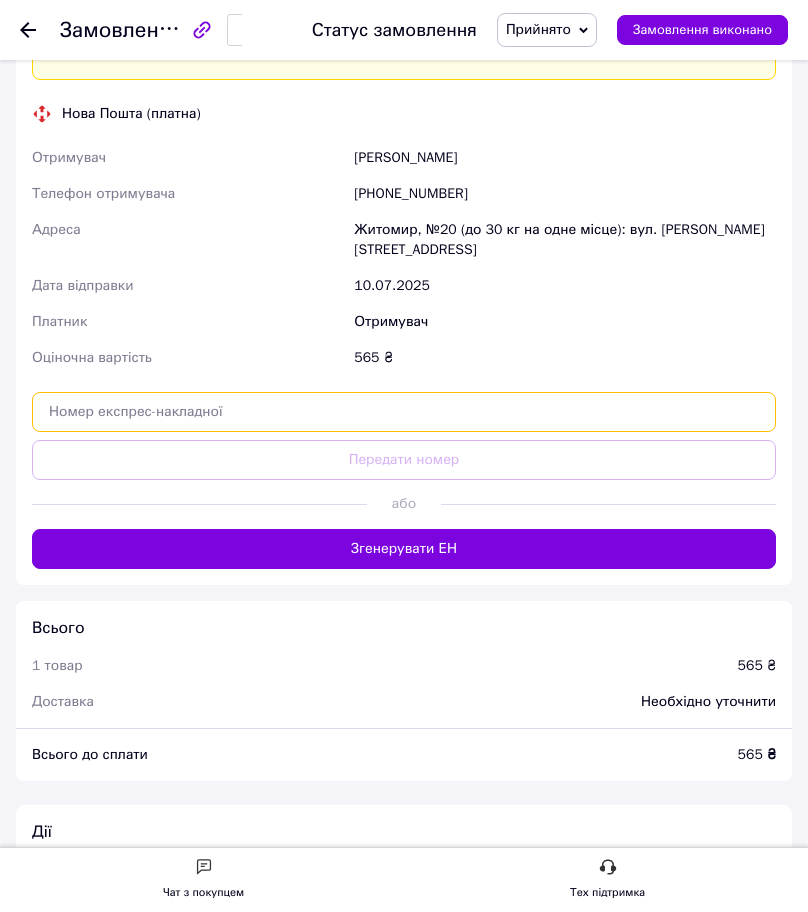 click at bounding box center [404, 412] 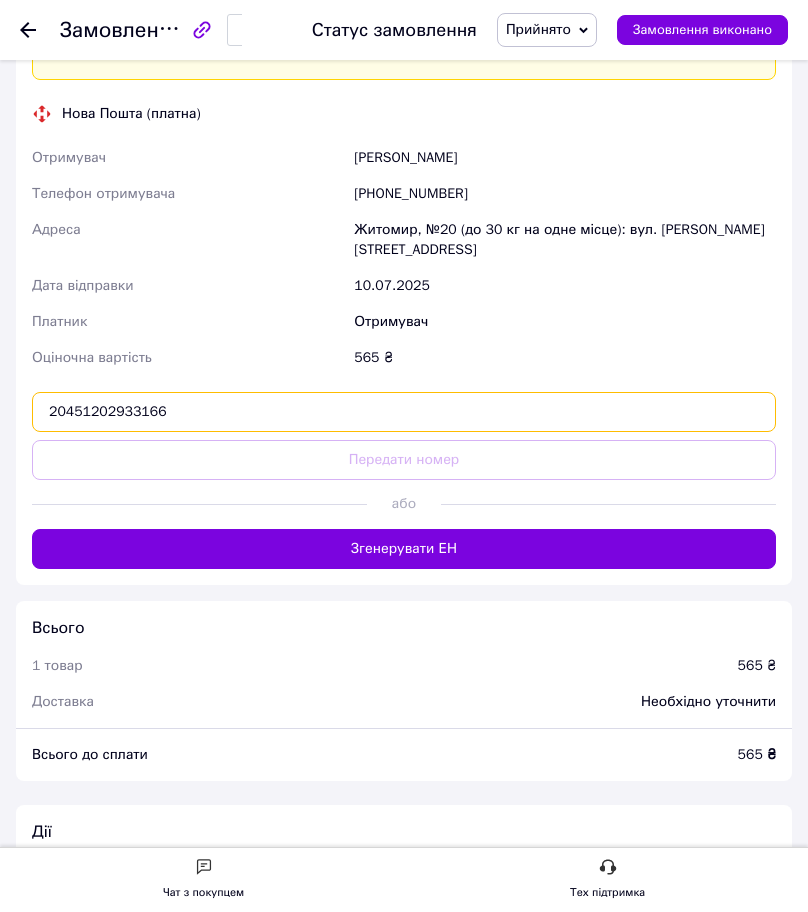 type on "20451202933166" 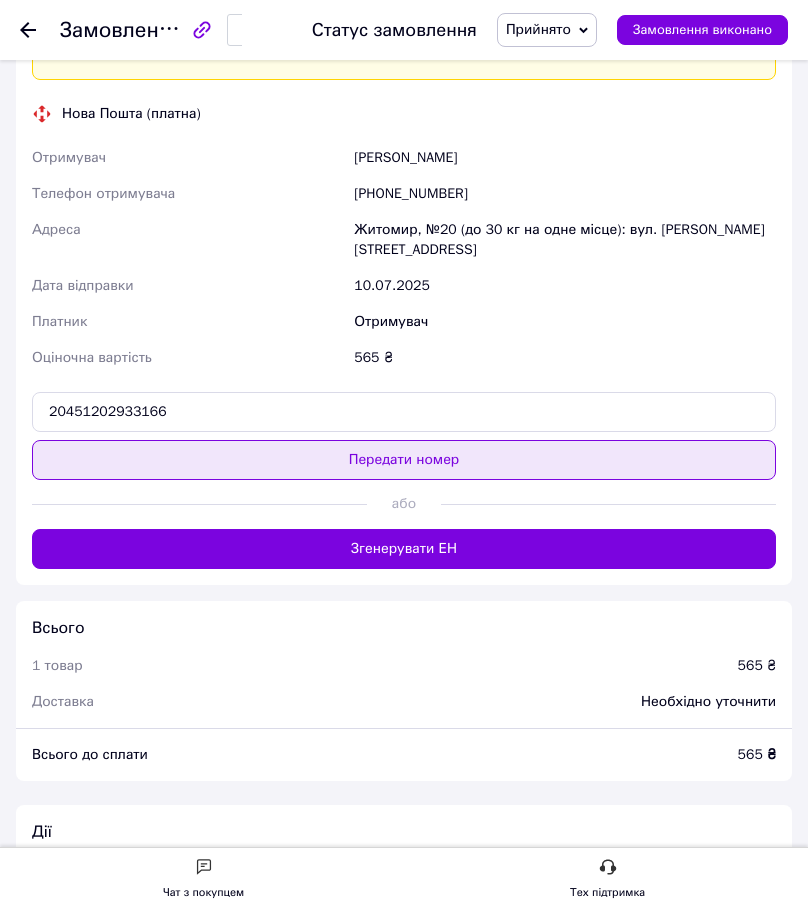 click on "Передати номер" at bounding box center (404, 460) 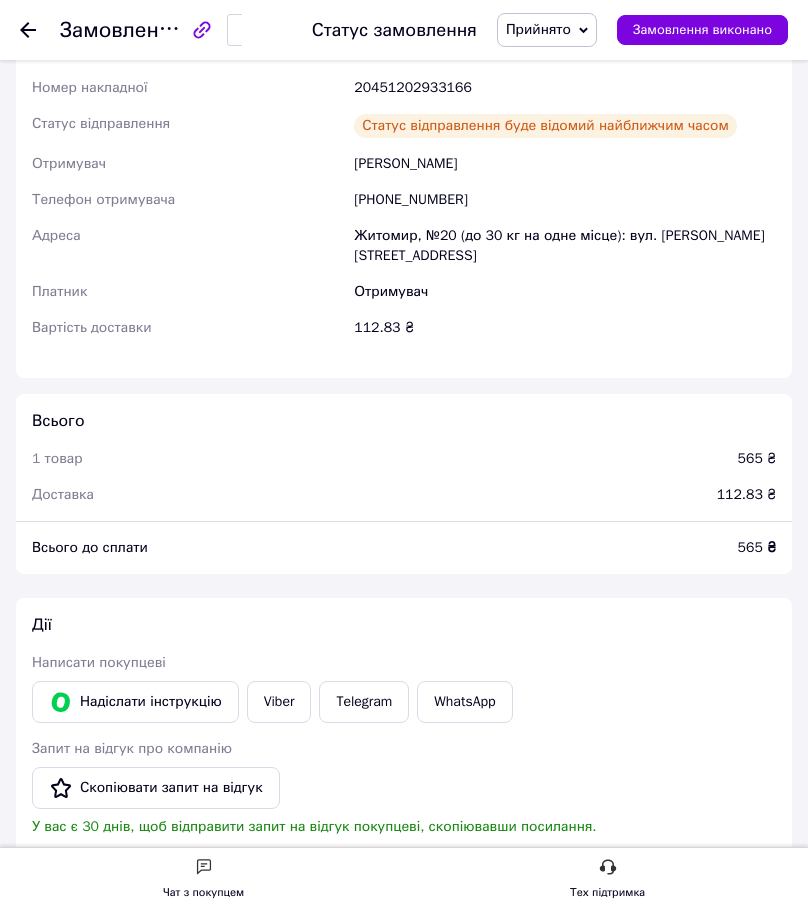 scroll, scrollTop: 0, scrollLeft: 0, axis: both 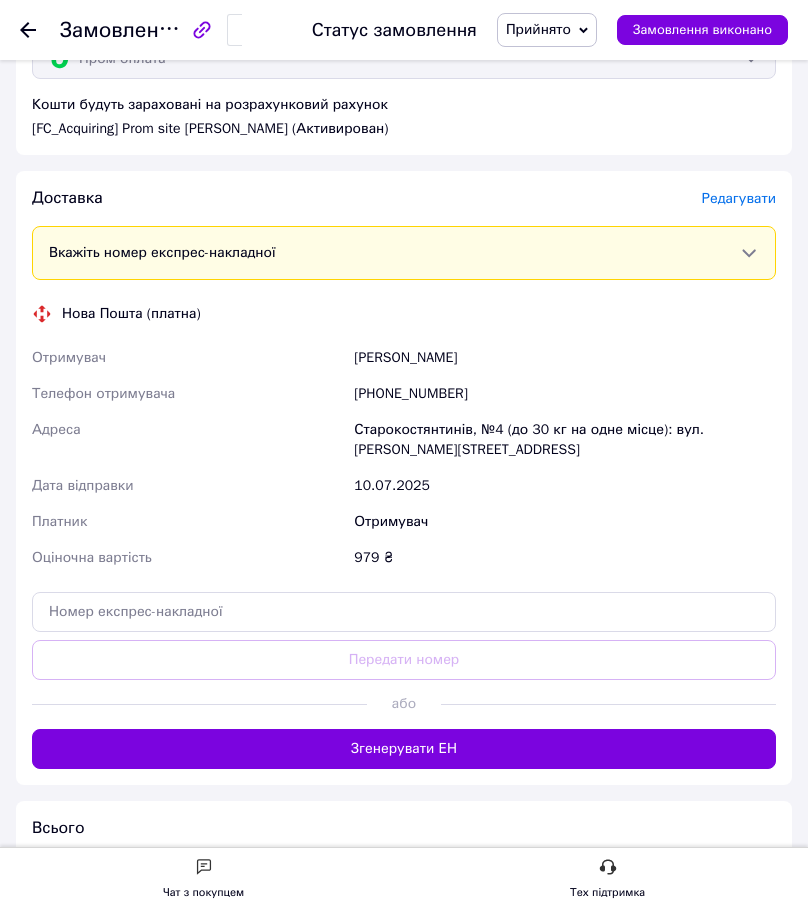 click on "Мороз Богдан" at bounding box center (565, 358) 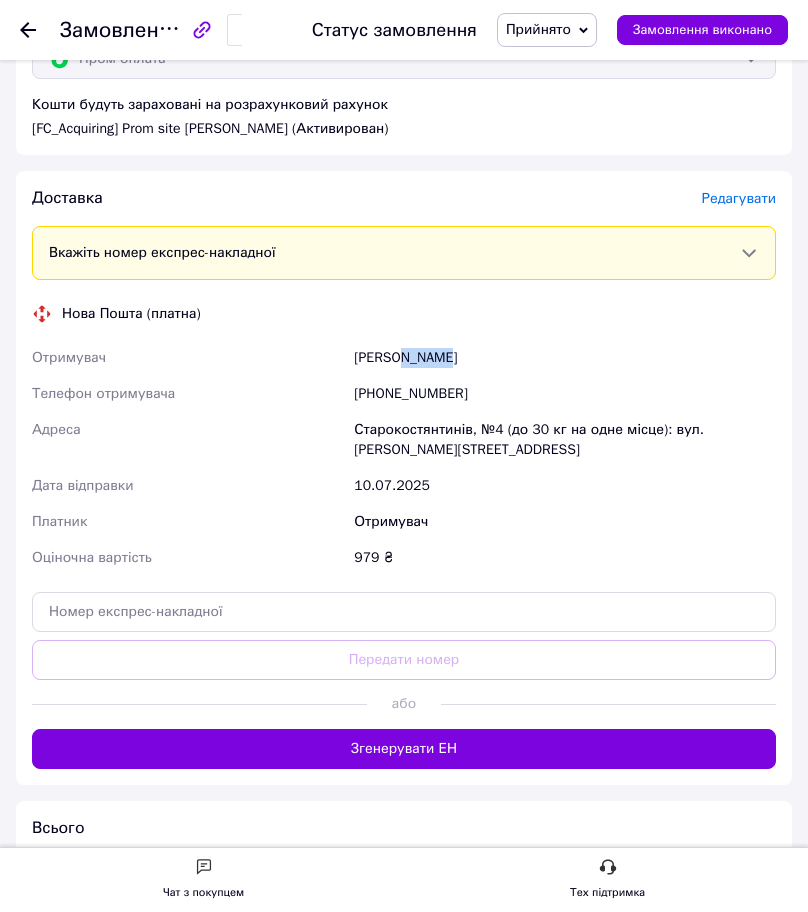 click on "Мороз Богдан" at bounding box center (565, 358) 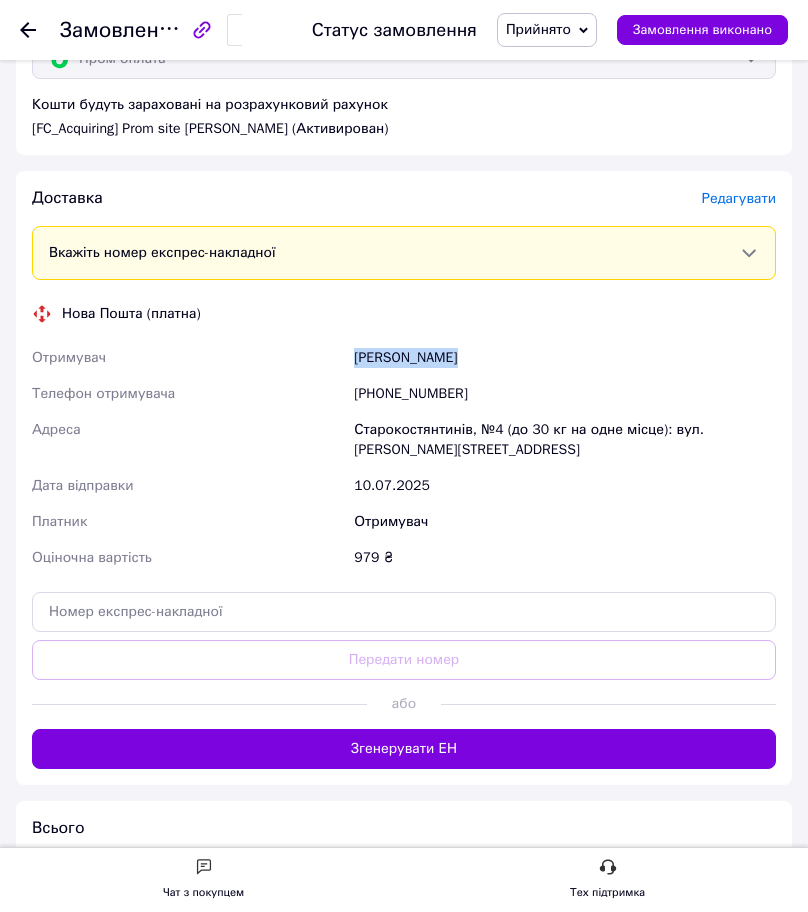 click on "Мороз Богдан" at bounding box center [565, 358] 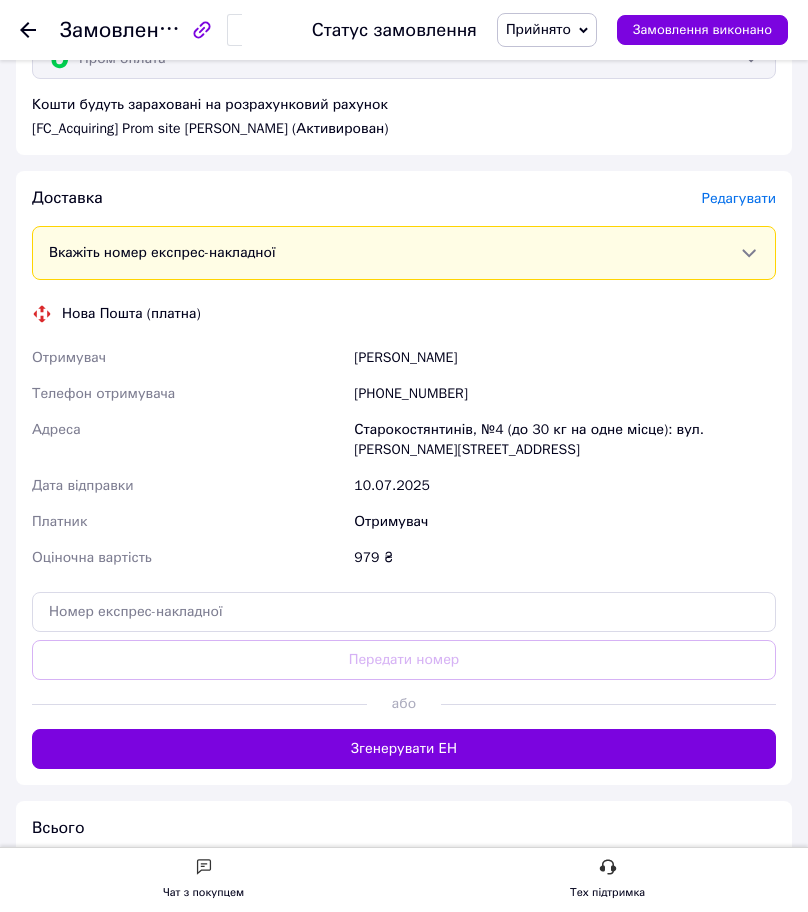 click on "[PHONE_NUMBER]" at bounding box center [565, 394] 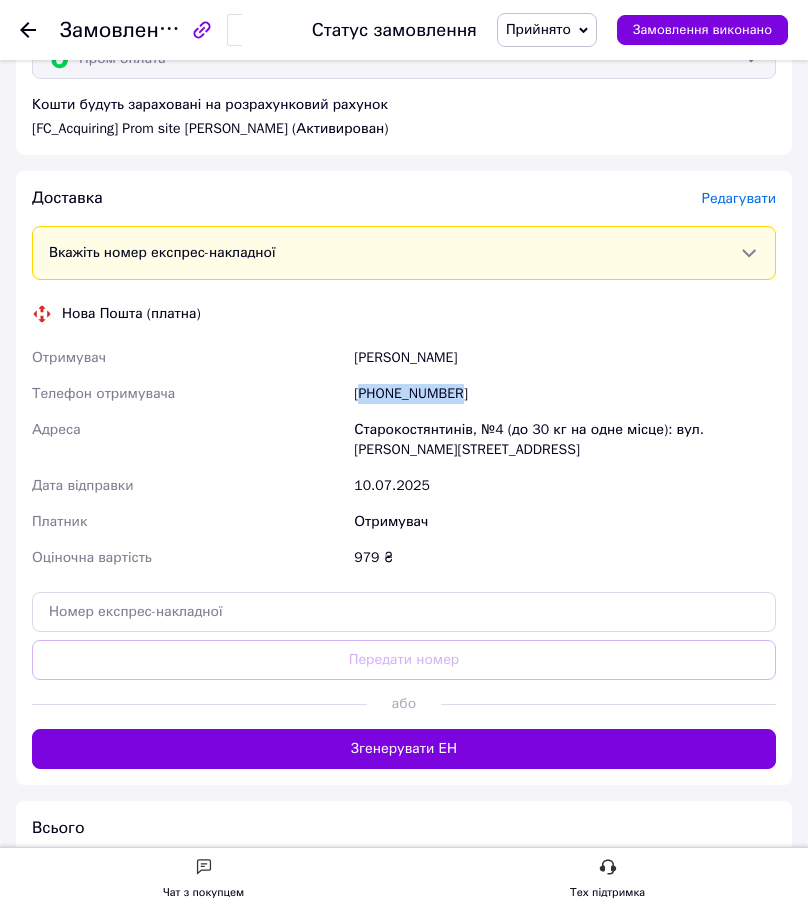 click on "[PHONE_NUMBER]" at bounding box center (565, 394) 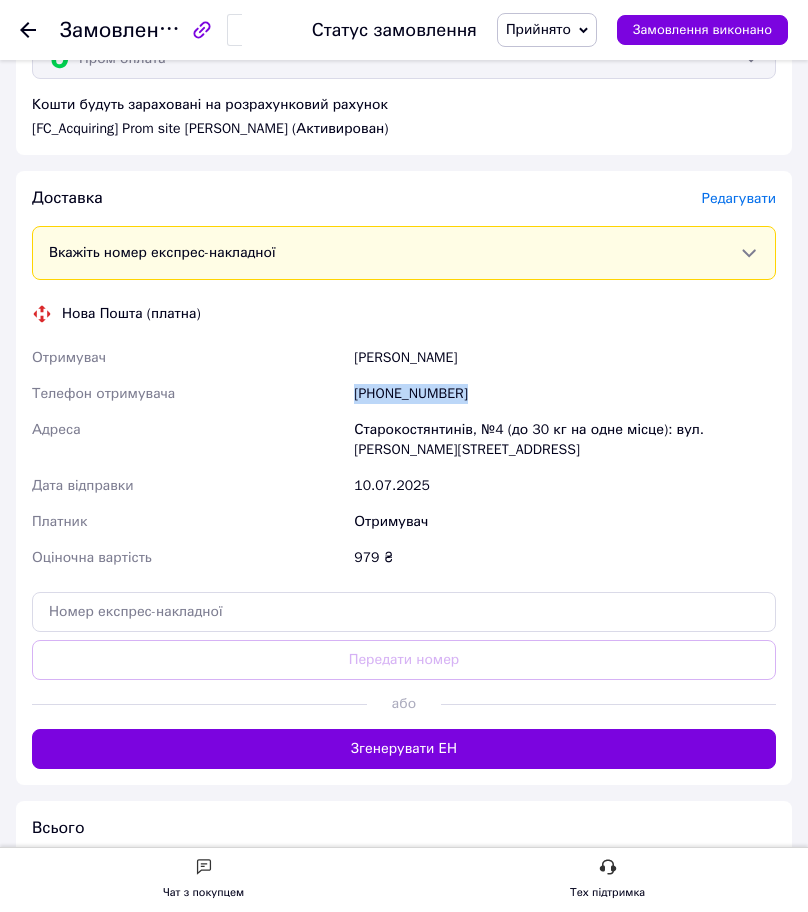 click on "[PHONE_NUMBER]" at bounding box center [565, 394] 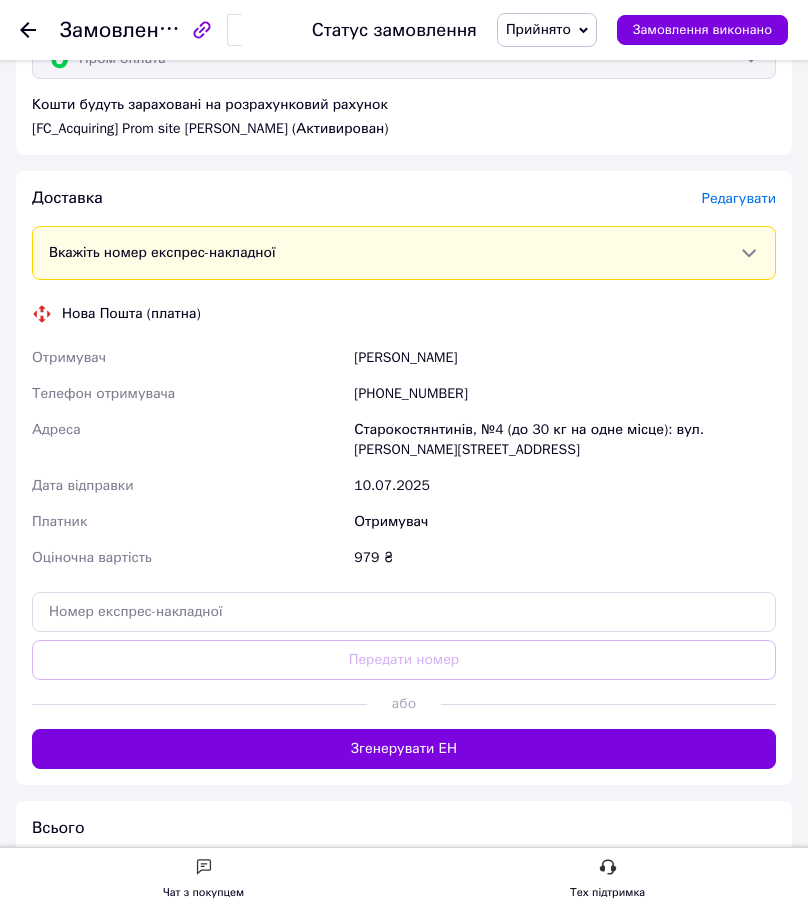 click on "Редагувати" at bounding box center [739, 198] 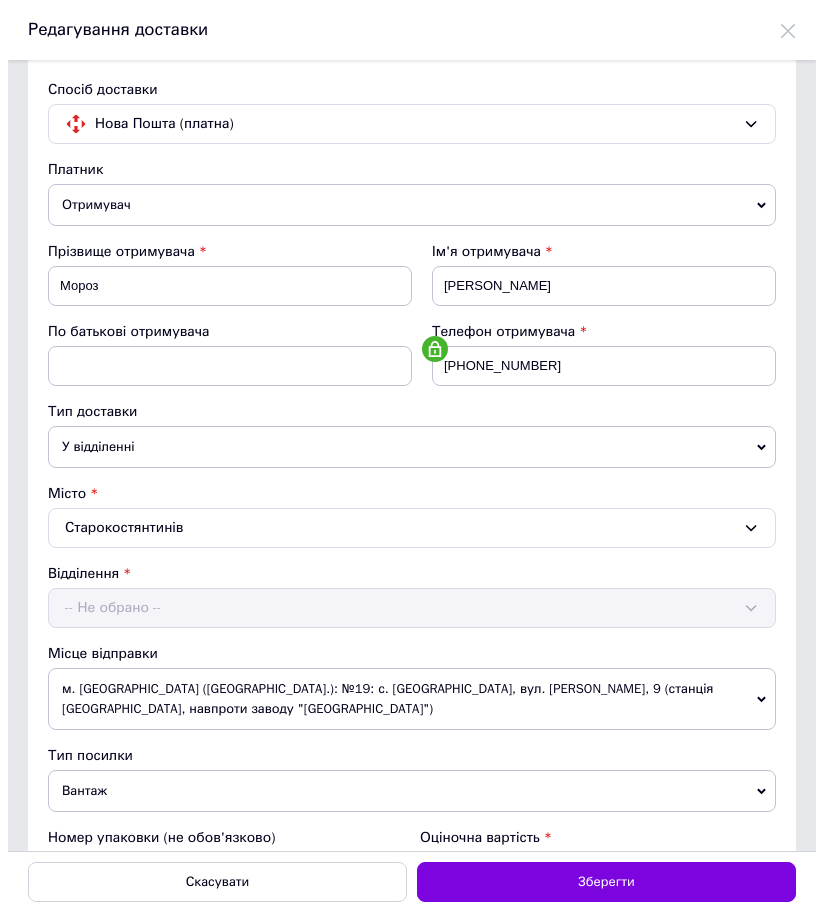 scroll, scrollTop: 0, scrollLeft: 0, axis: both 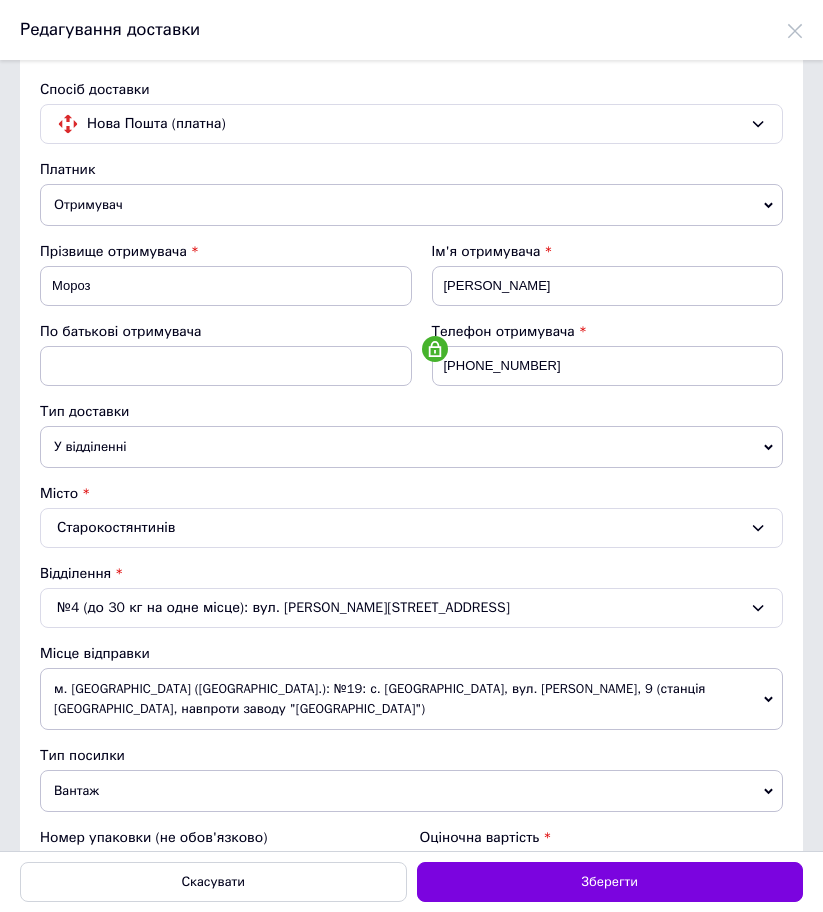 click on "Відділення" at bounding box center [411, 574] 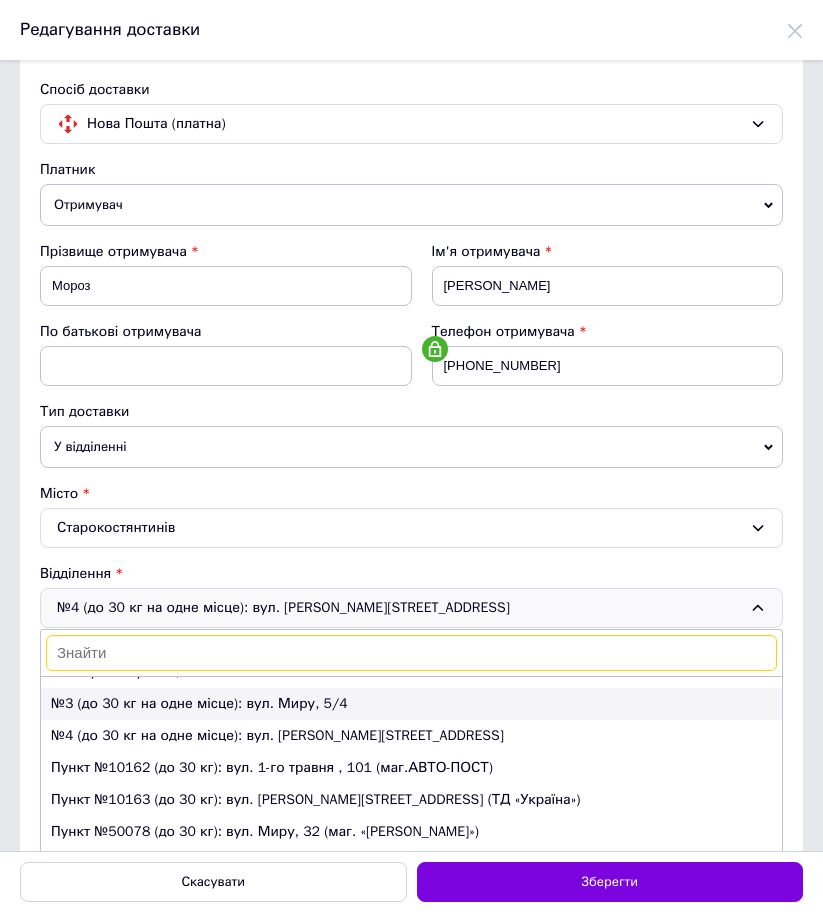 scroll, scrollTop: 0, scrollLeft: 0, axis: both 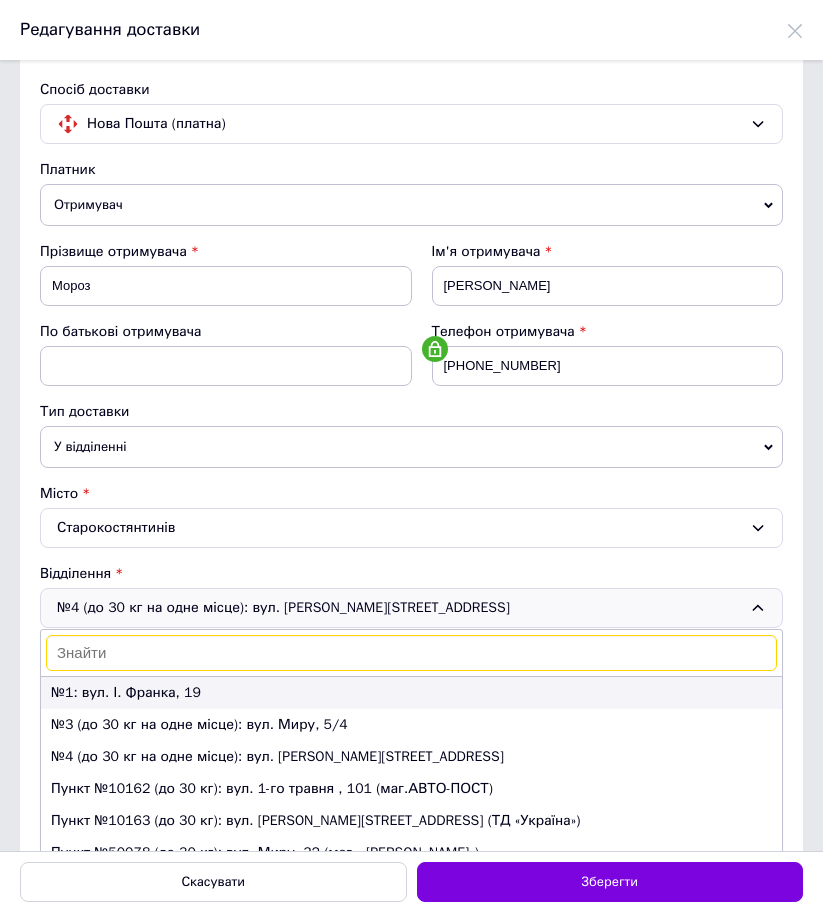 click on "№1: вул. І. Франка, 19" at bounding box center [411, 693] 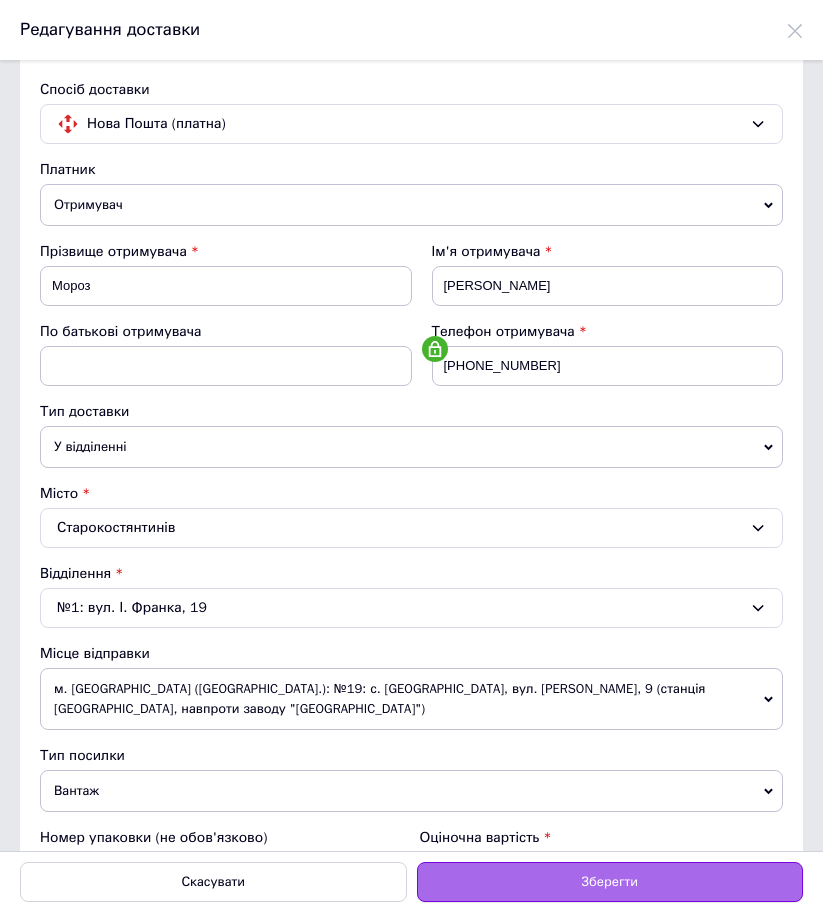 click on "Зберегти" at bounding box center (610, 882) 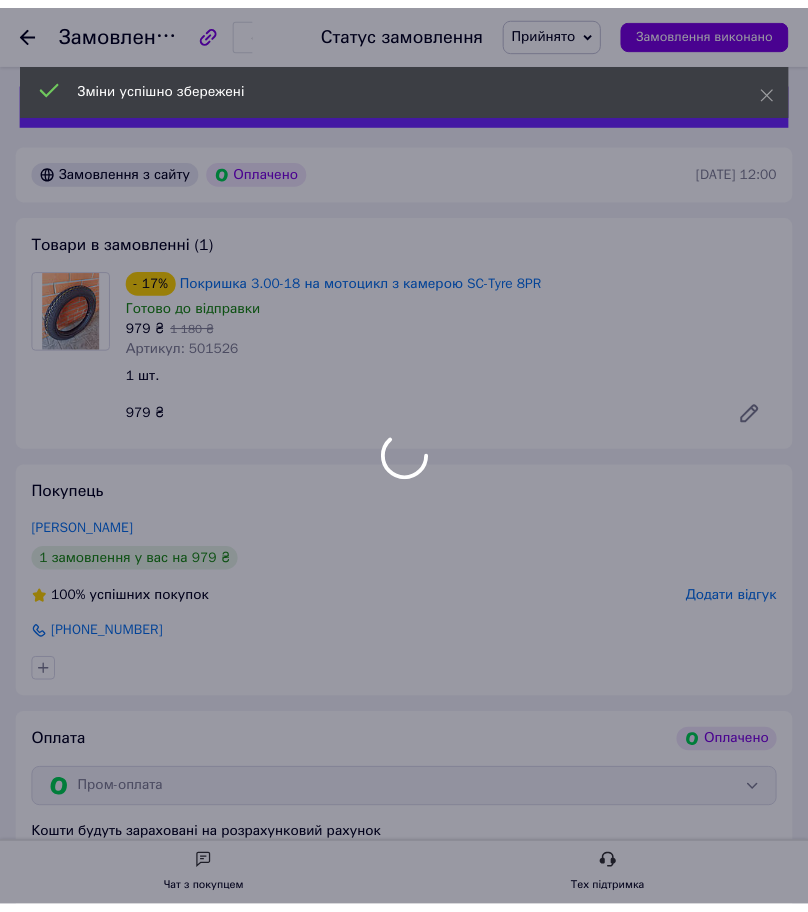 scroll, scrollTop: 733, scrollLeft: 0, axis: vertical 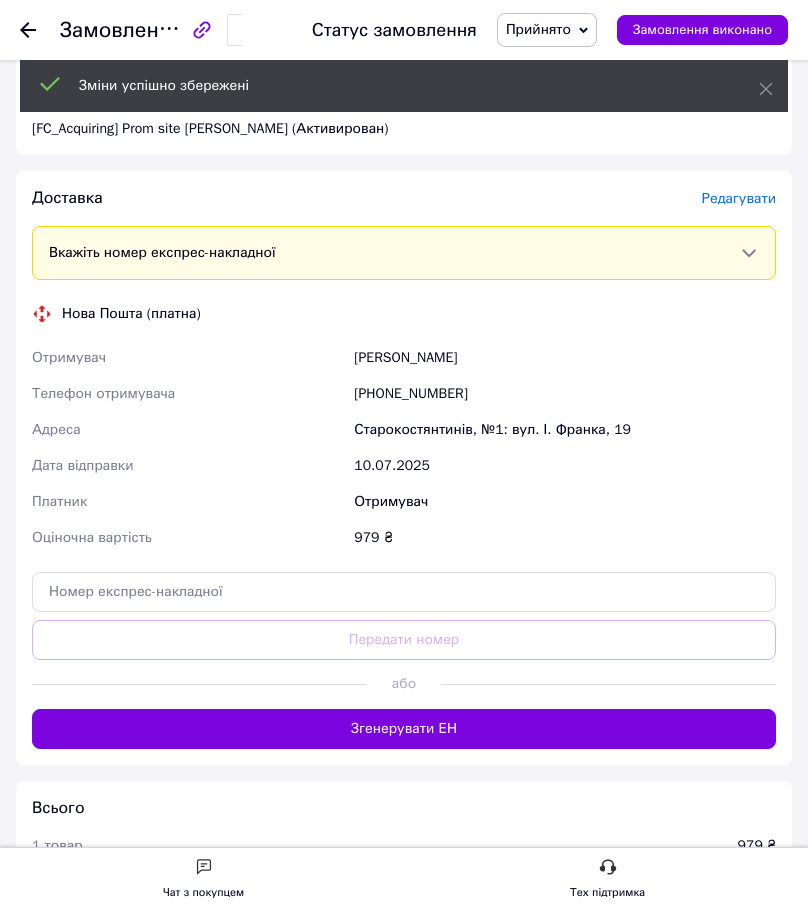click on "Старокостянтинів, №1: вул. І. Франка, 19" at bounding box center (565, 430) 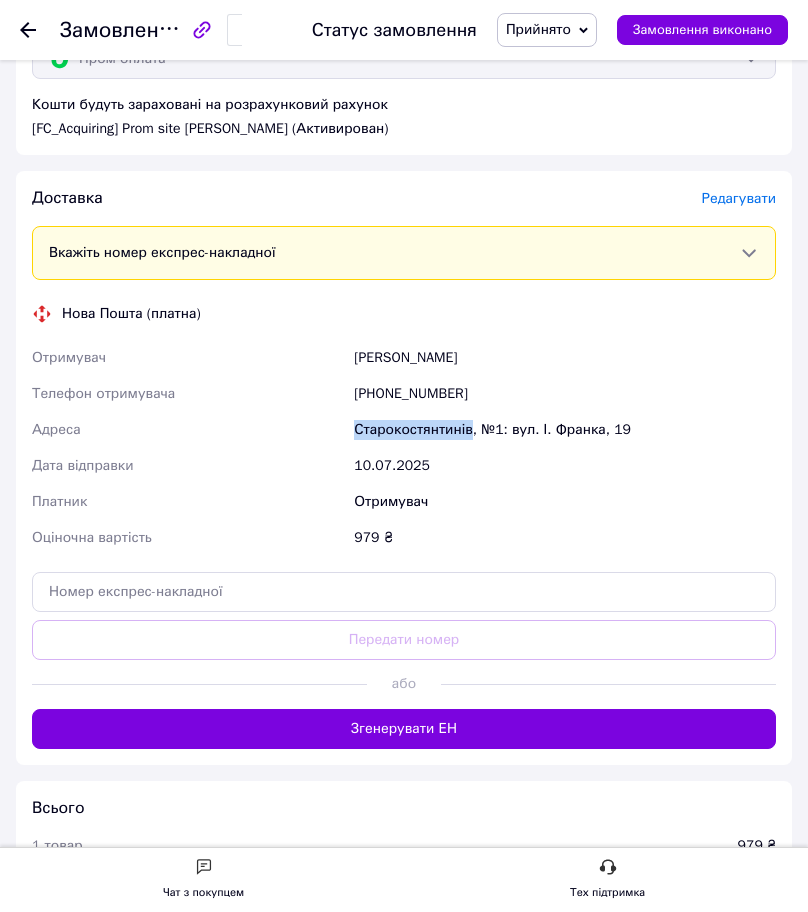 click on "Старокостянтинів, №1: вул. І. Франка, 19" at bounding box center [565, 430] 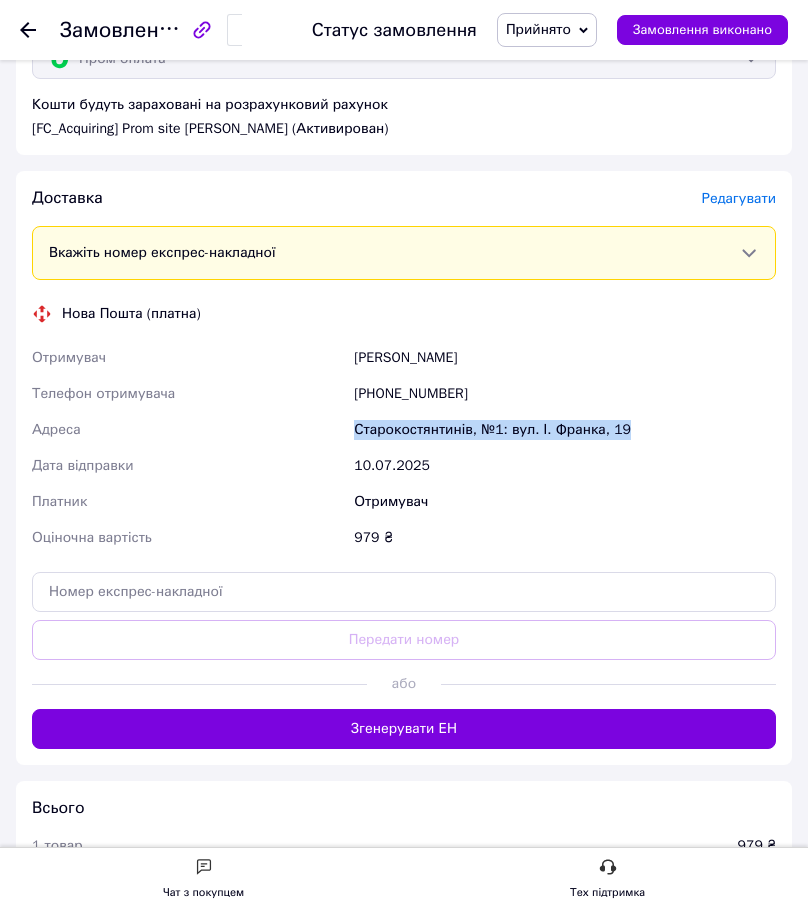 click on "Старокостянтинів, №1: вул. І. Франка, 19" at bounding box center (565, 430) 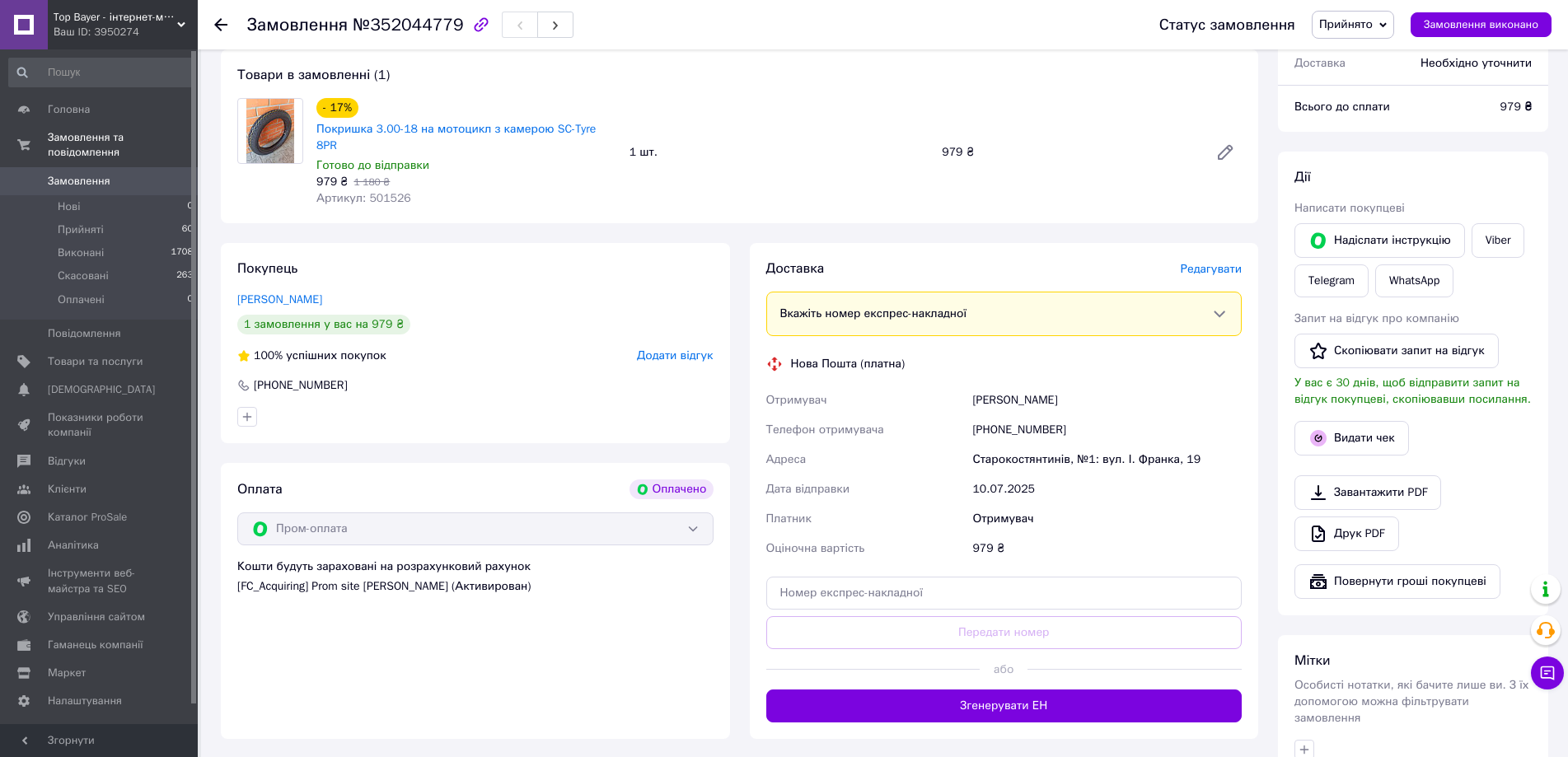 scroll, scrollTop: 385, scrollLeft: 0, axis: vertical 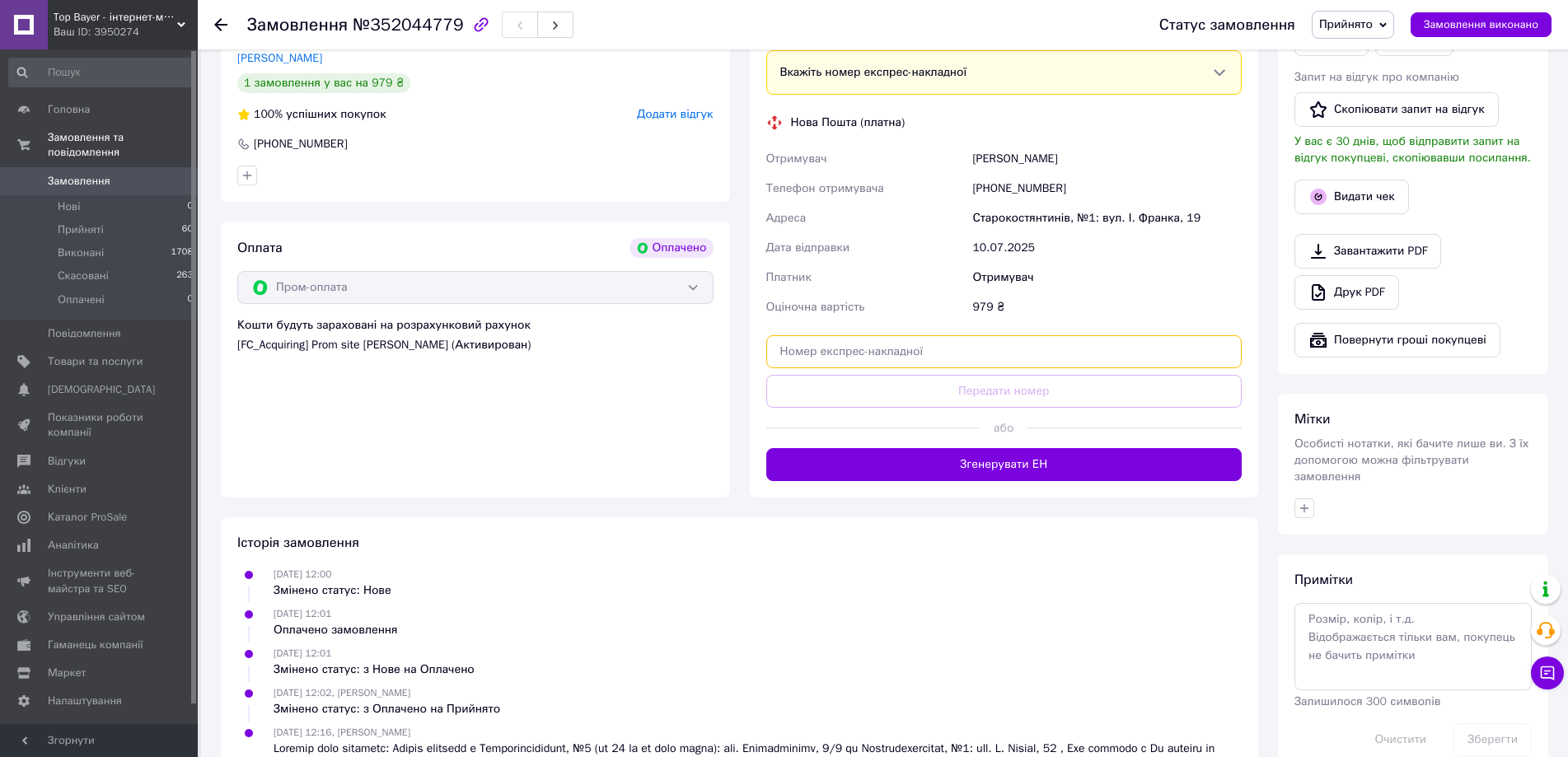 click at bounding box center [1004, 352] 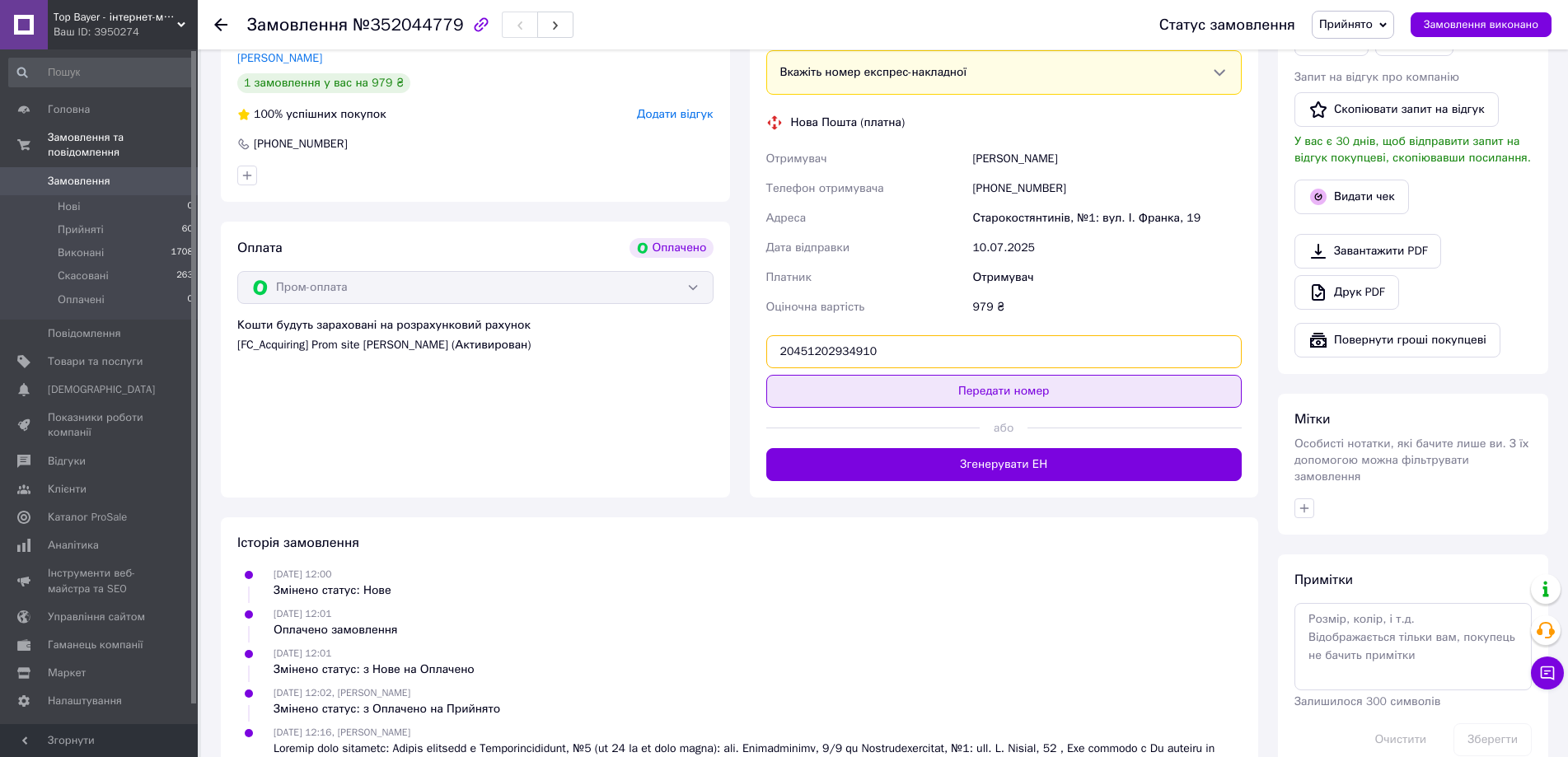 type on "20451202934910" 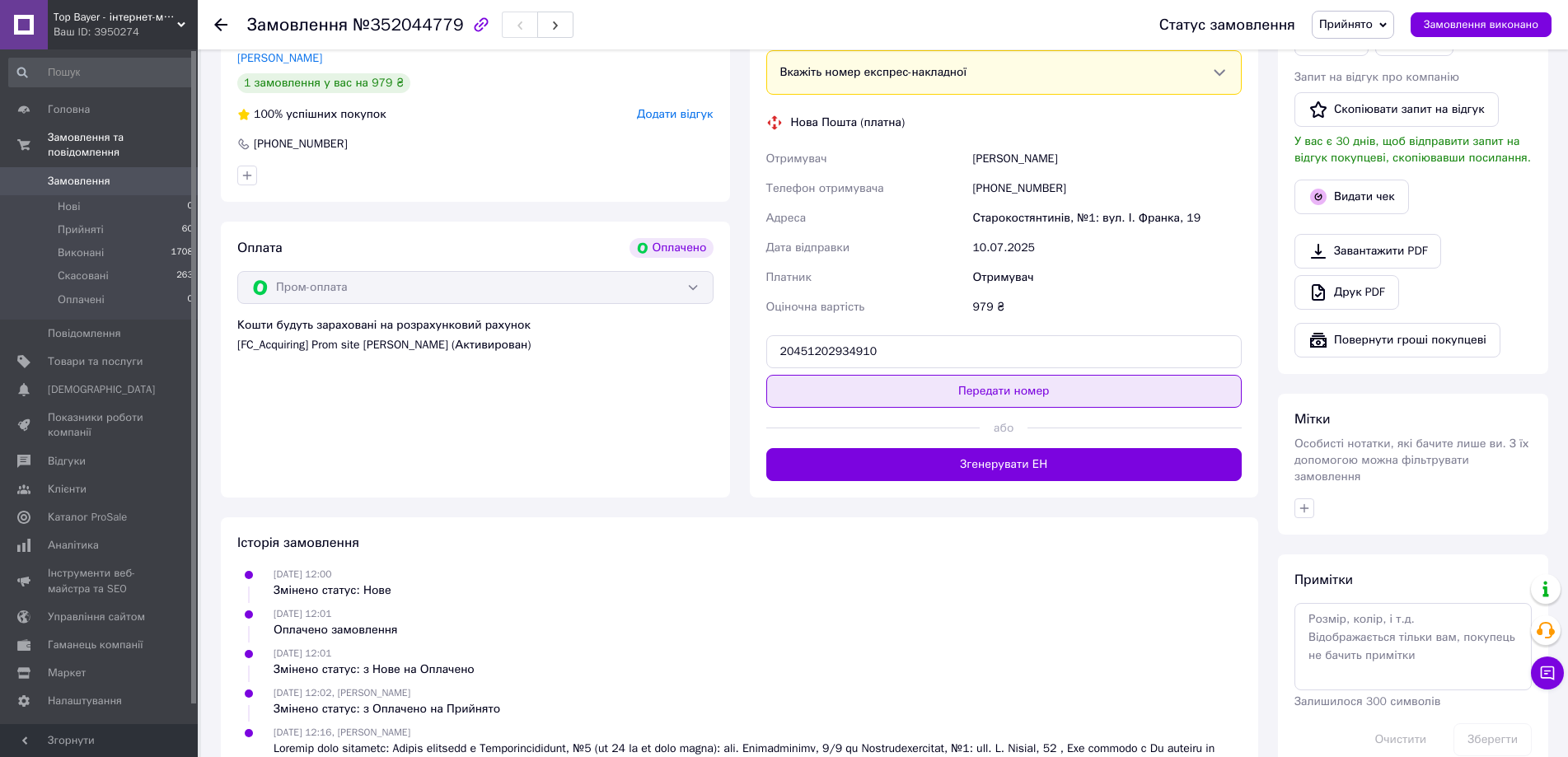 click on "Передати номер" at bounding box center [1004, 391] 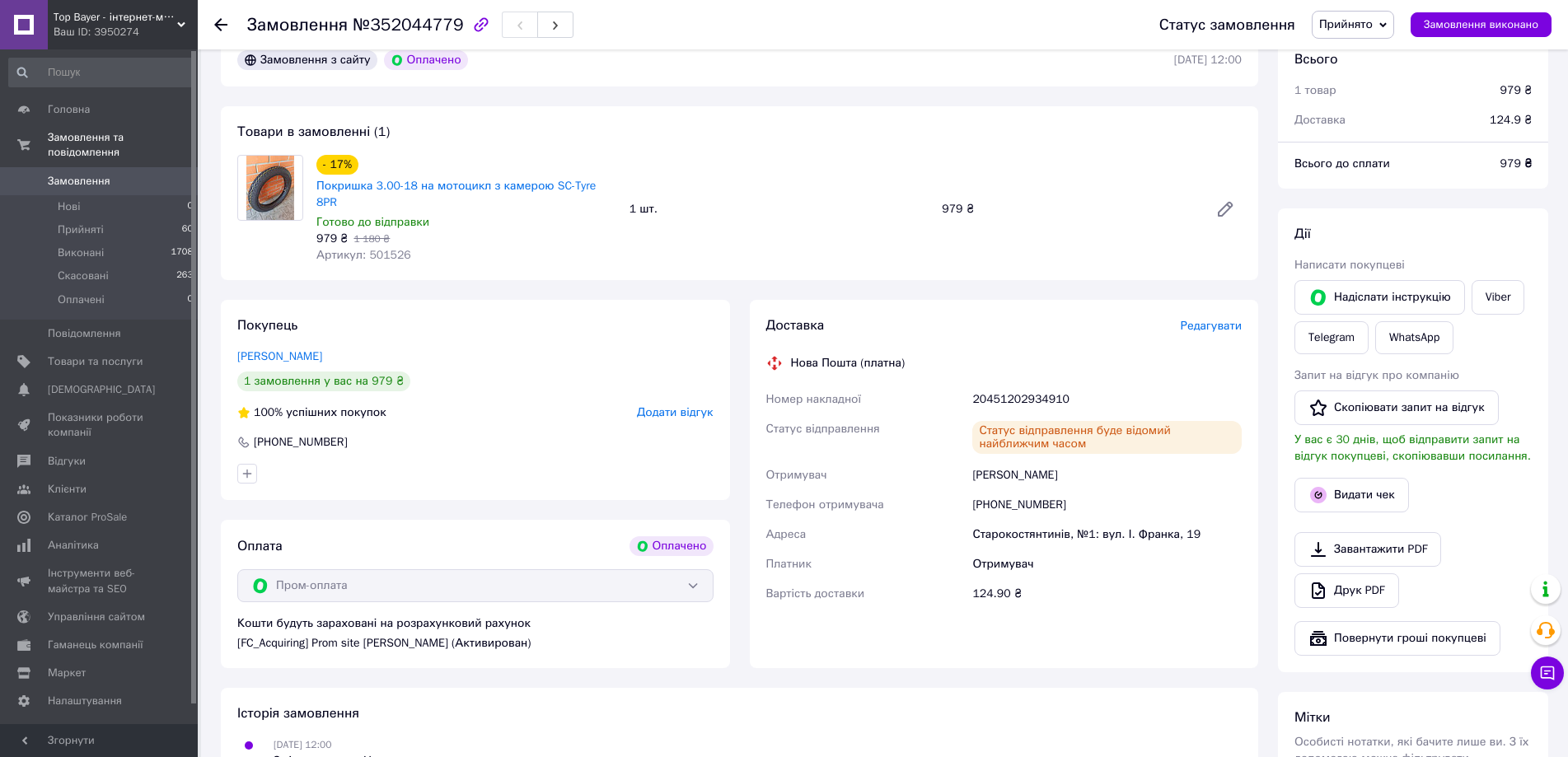scroll, scrollTop: 0, scrollLeft: 0, axis: both 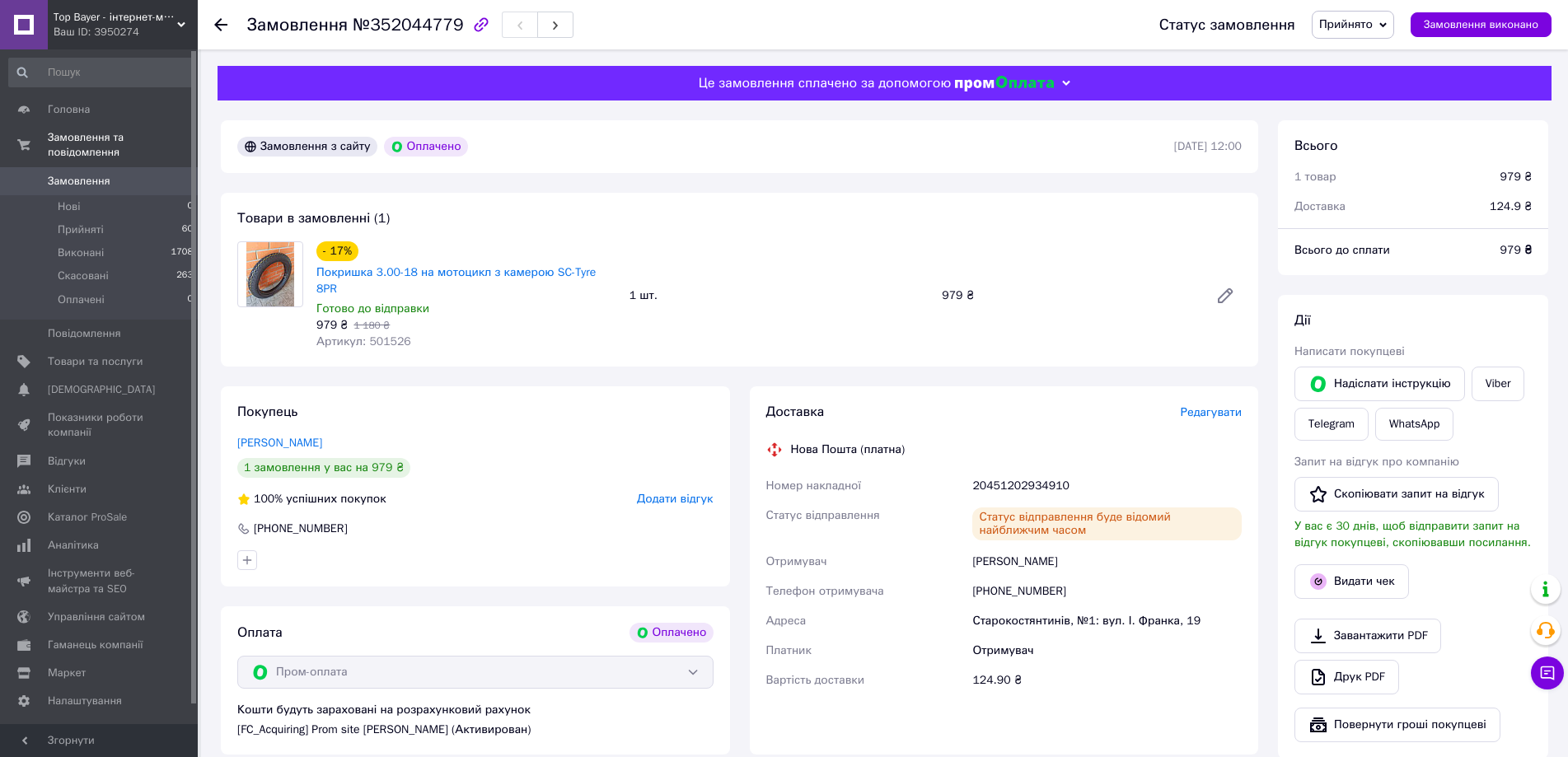 click on "Замовлення" at bounding box center [79, 181] 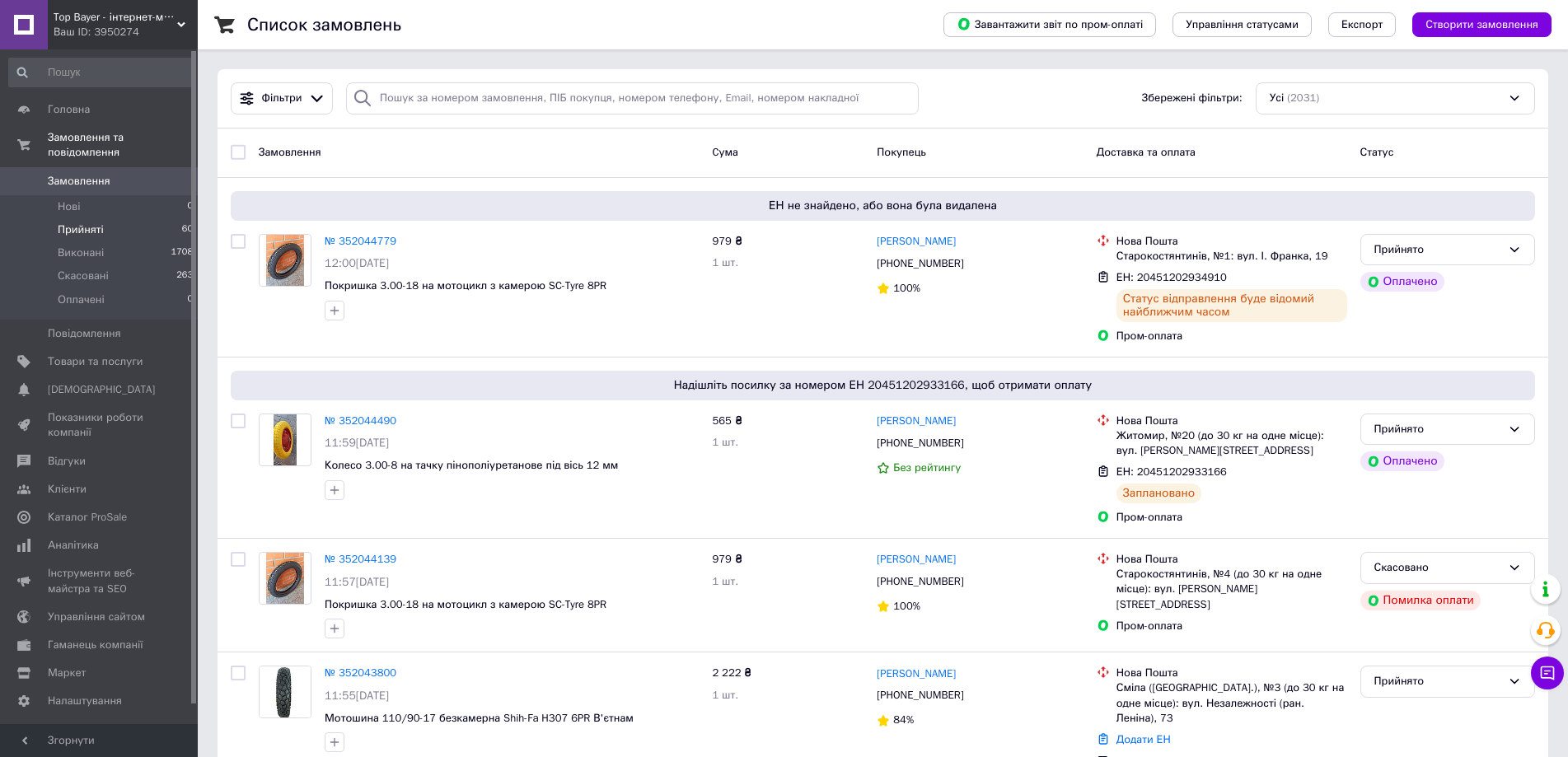 click on "Прийняті 60" at bounding box center (101, 230) 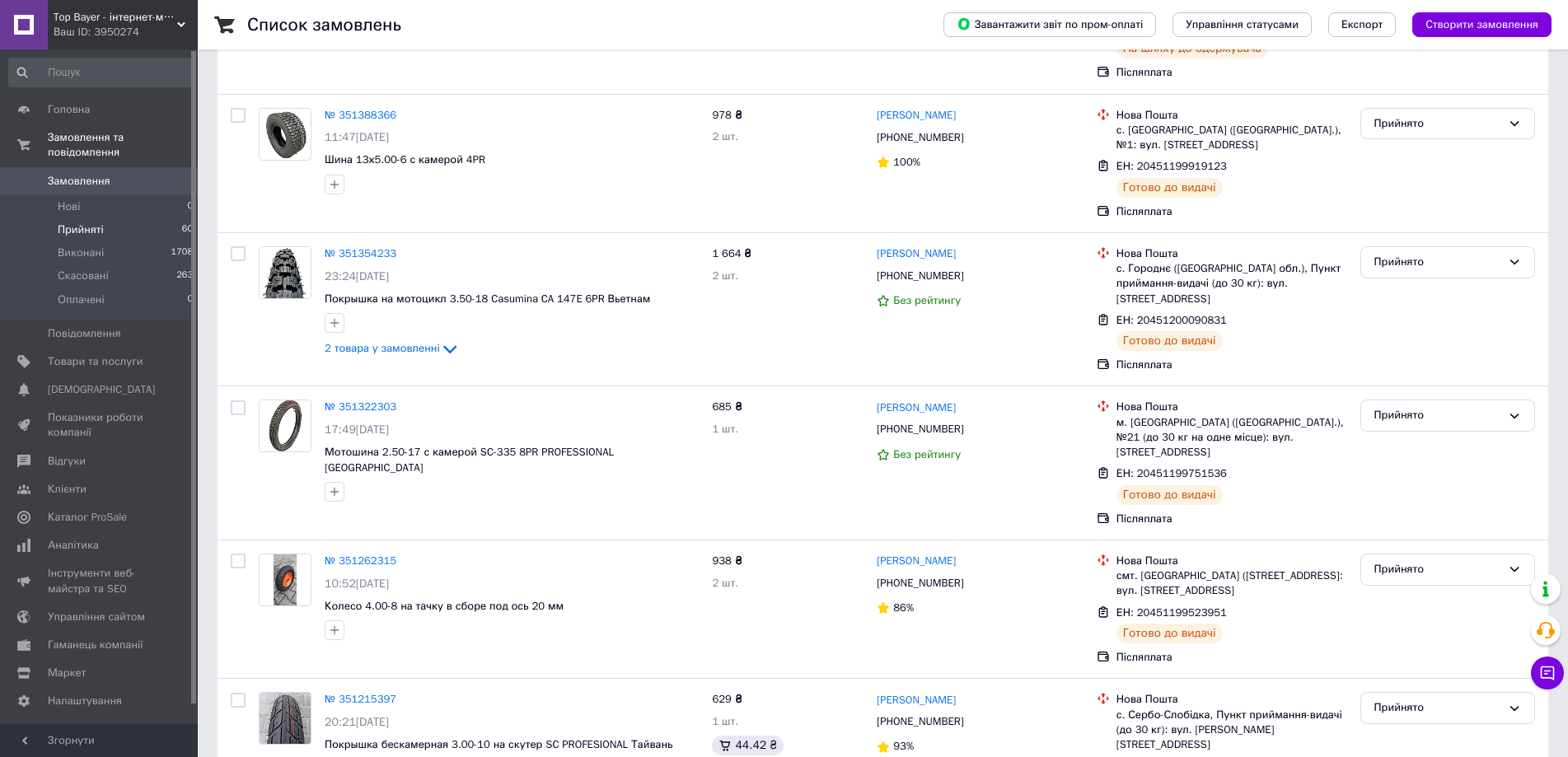 scroll, scrollTop: 7965, scrollLeft: 0, axis: vertical 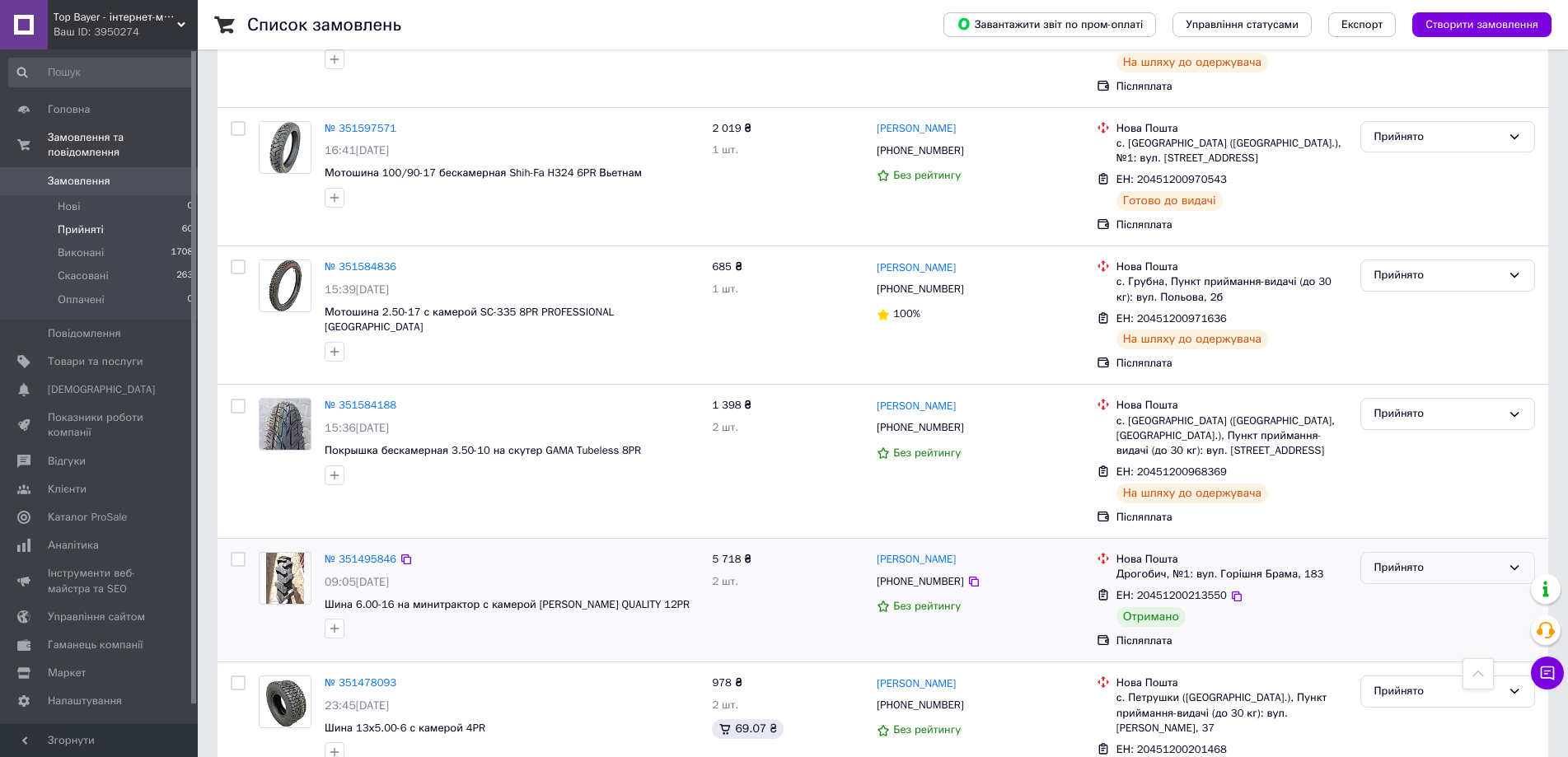 click on "Прийнято" at bounding box center [1438, 568] 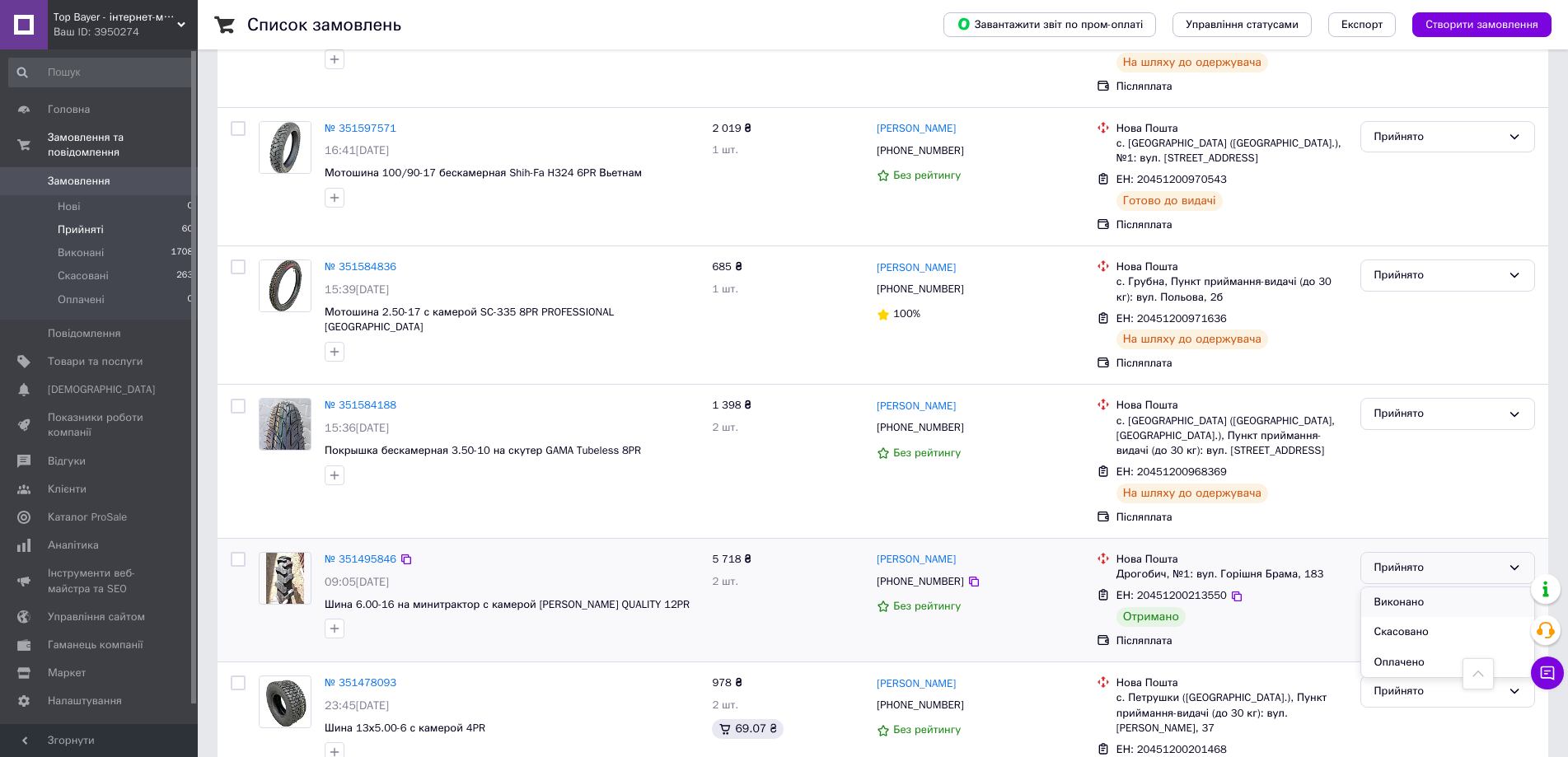 click on "Виконано" at bounding box center [1448, 602] 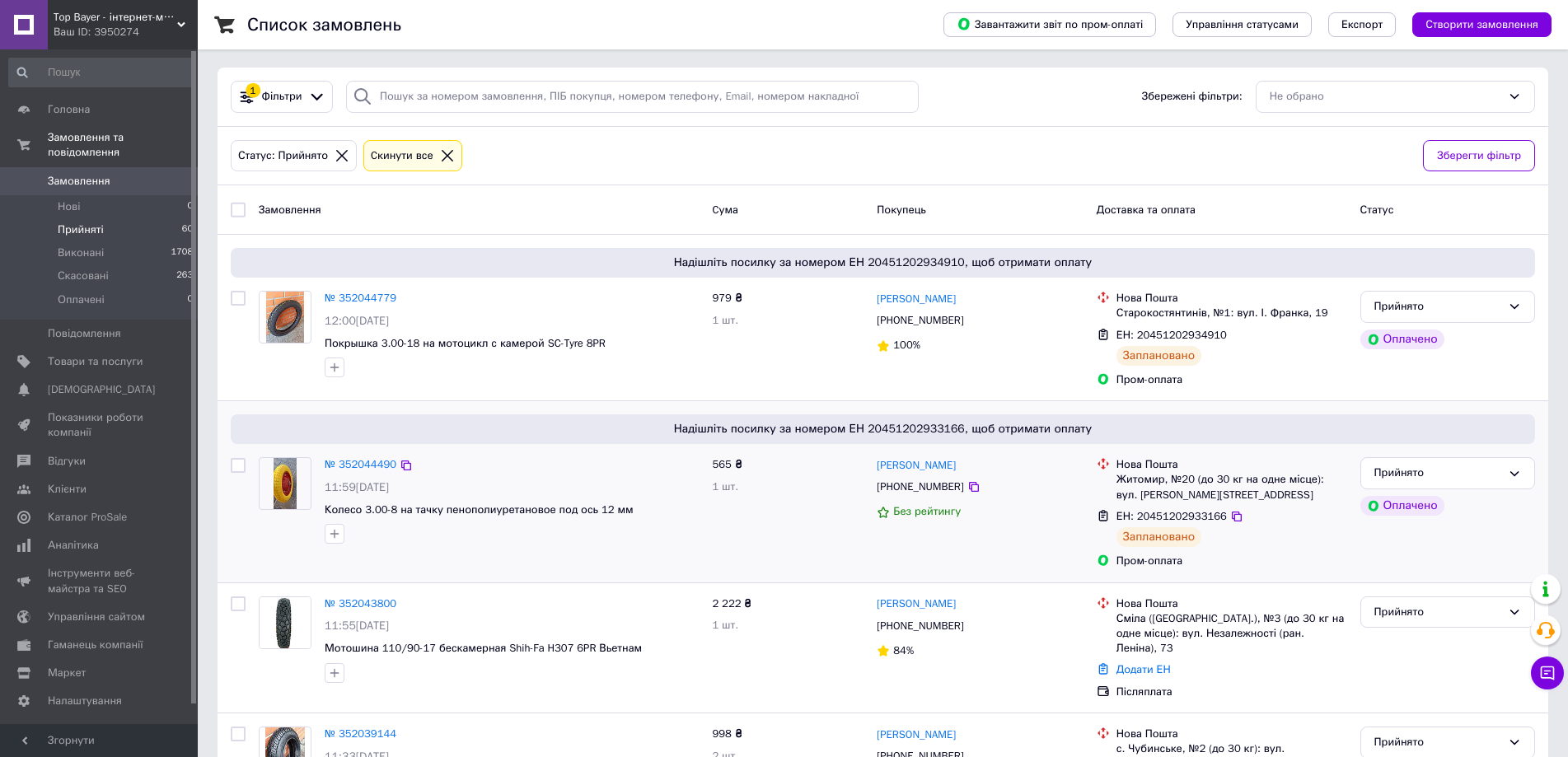 scroll, scrollTop: 0, scrollLeft: 0, axis: both 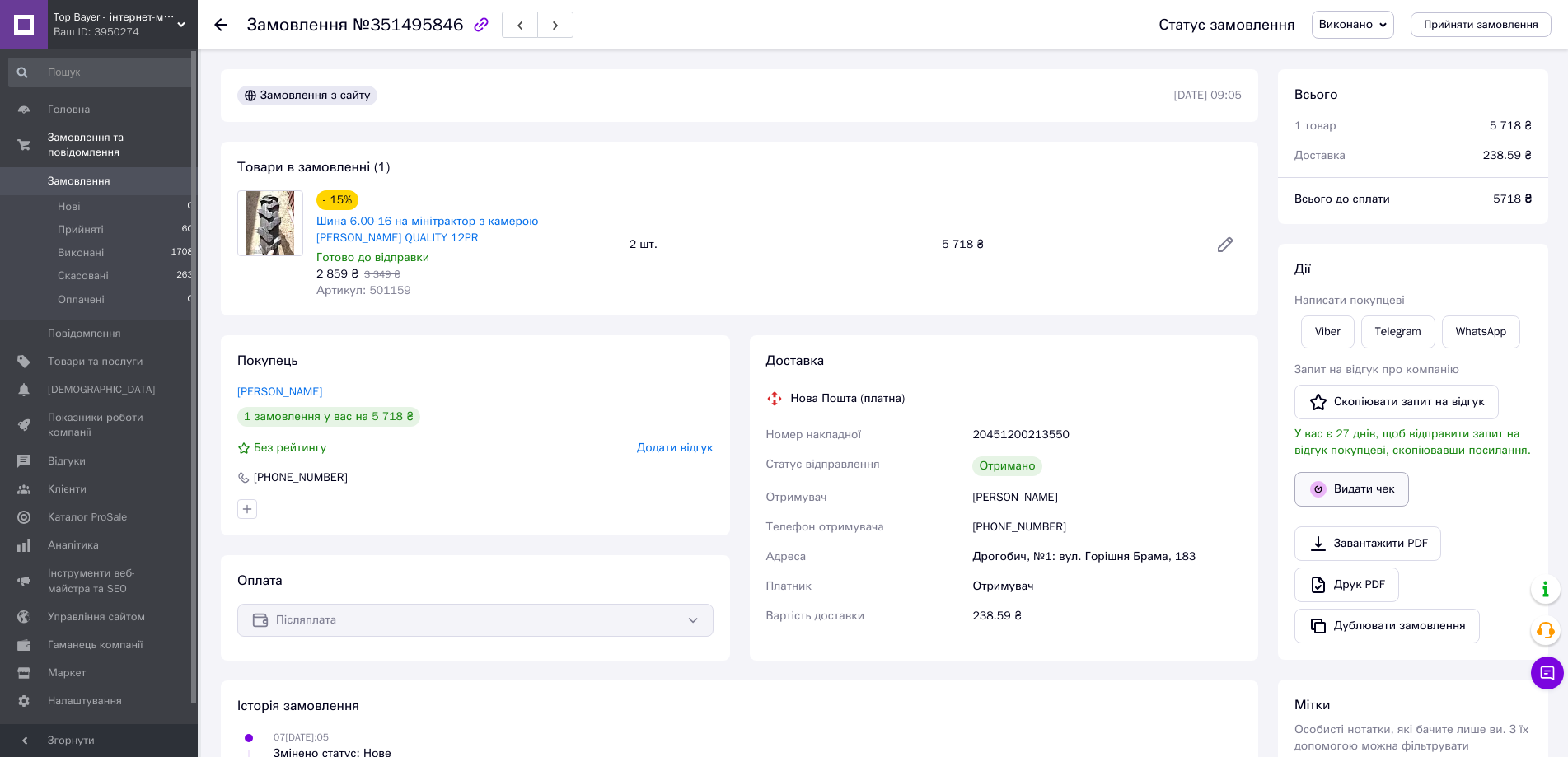 click on "Видати чек" at bounding box center [1351, 489] 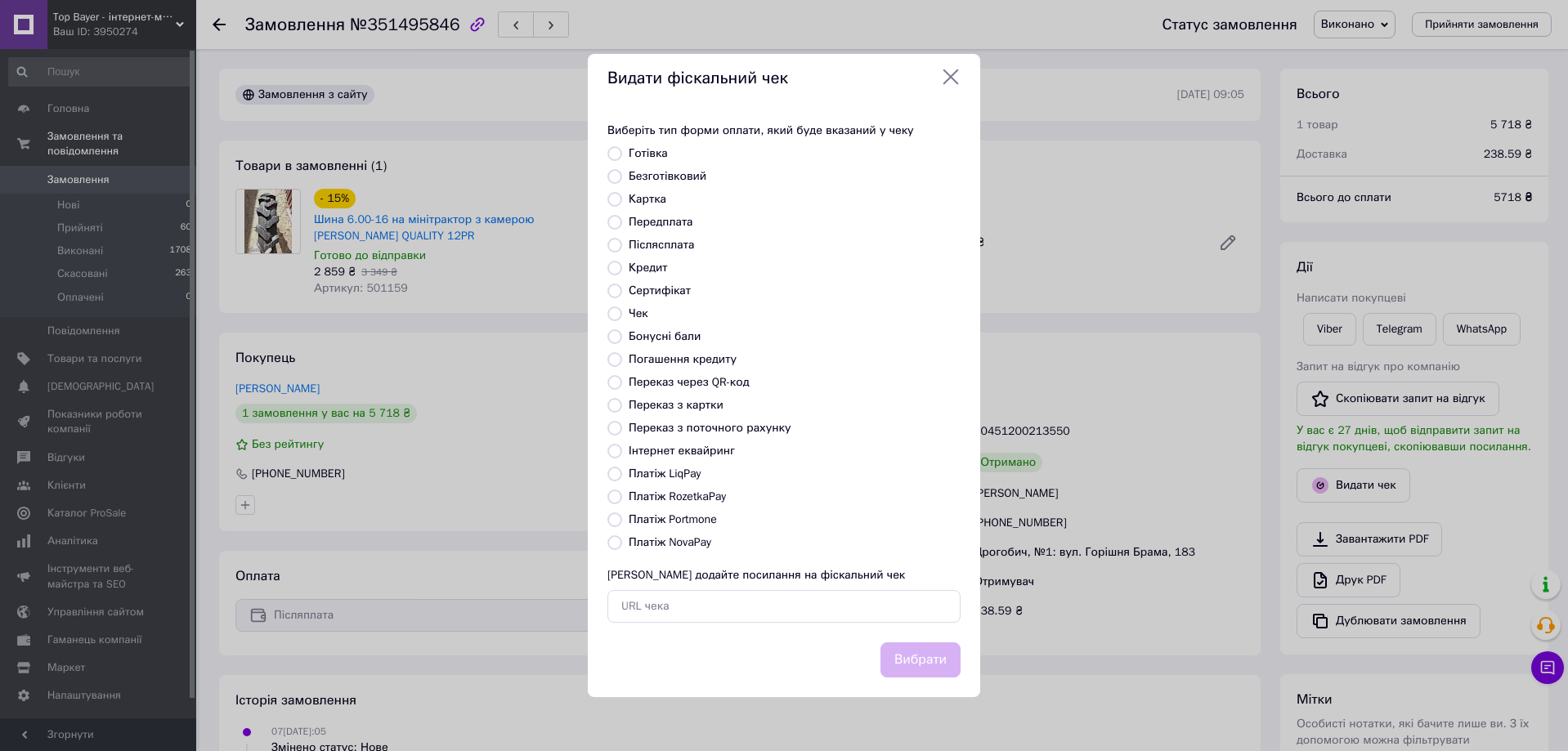click on "Платіж NovaPay" at bounding box center [670, 542] 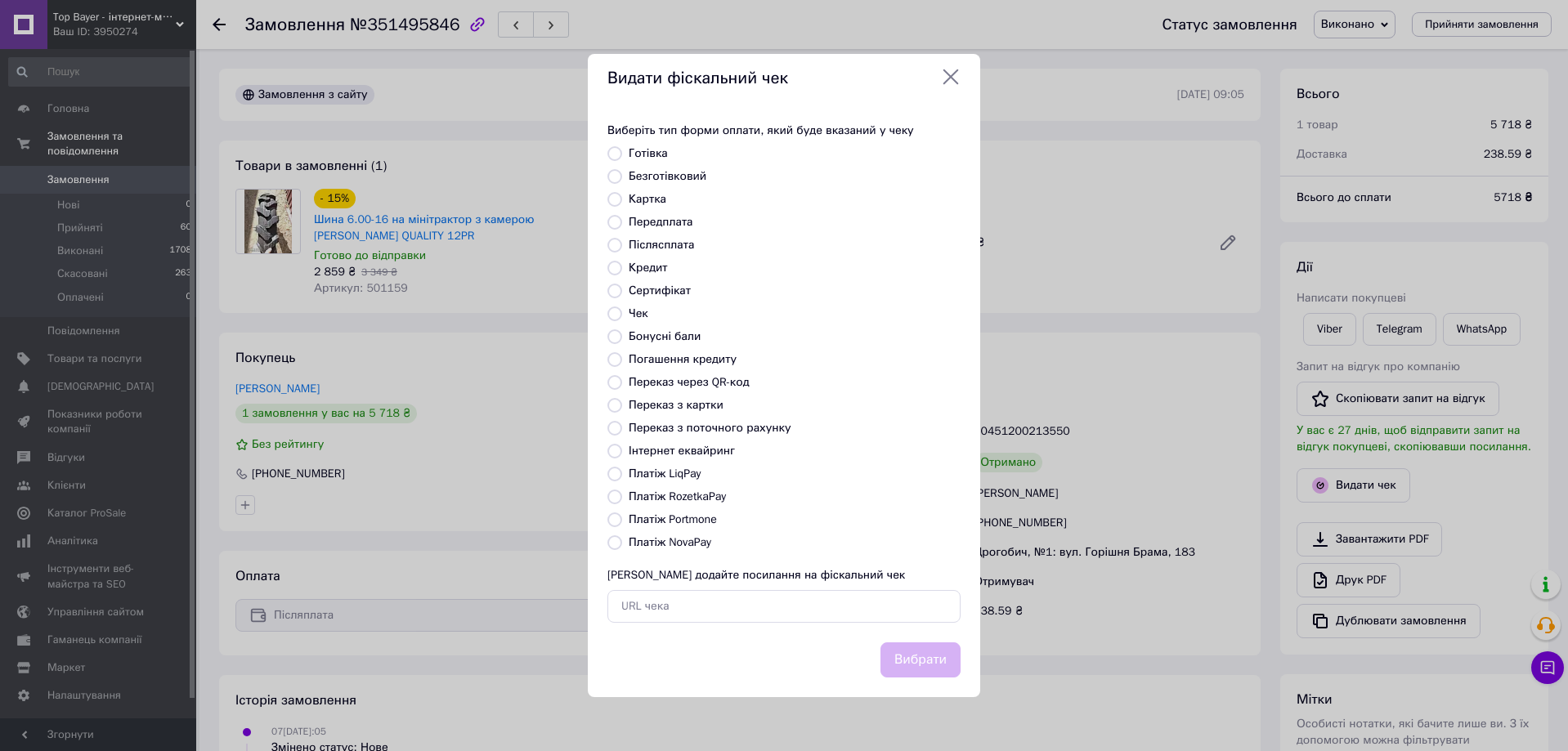 radio on "true" 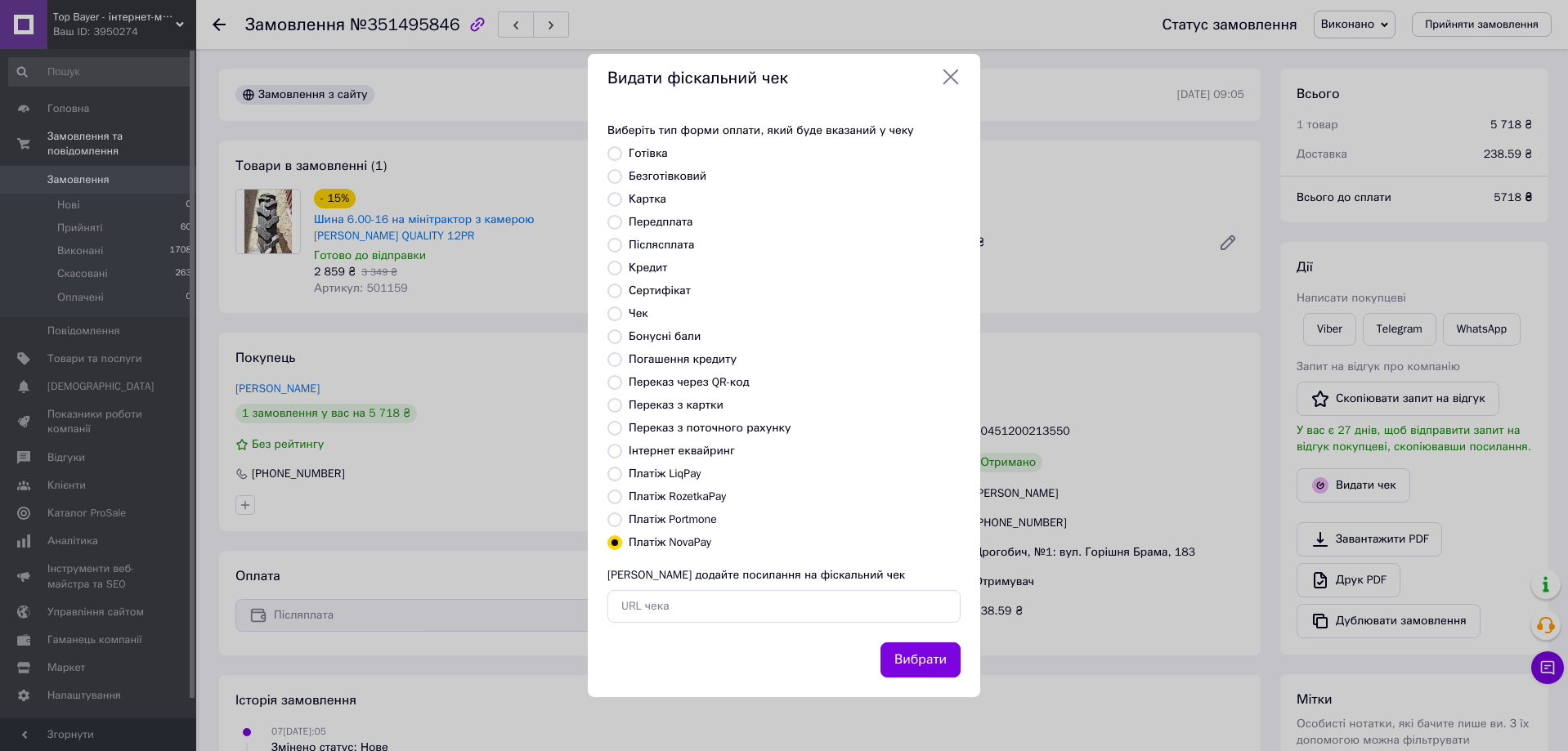 click on "Вибрати" at bounding box center (921, 659) 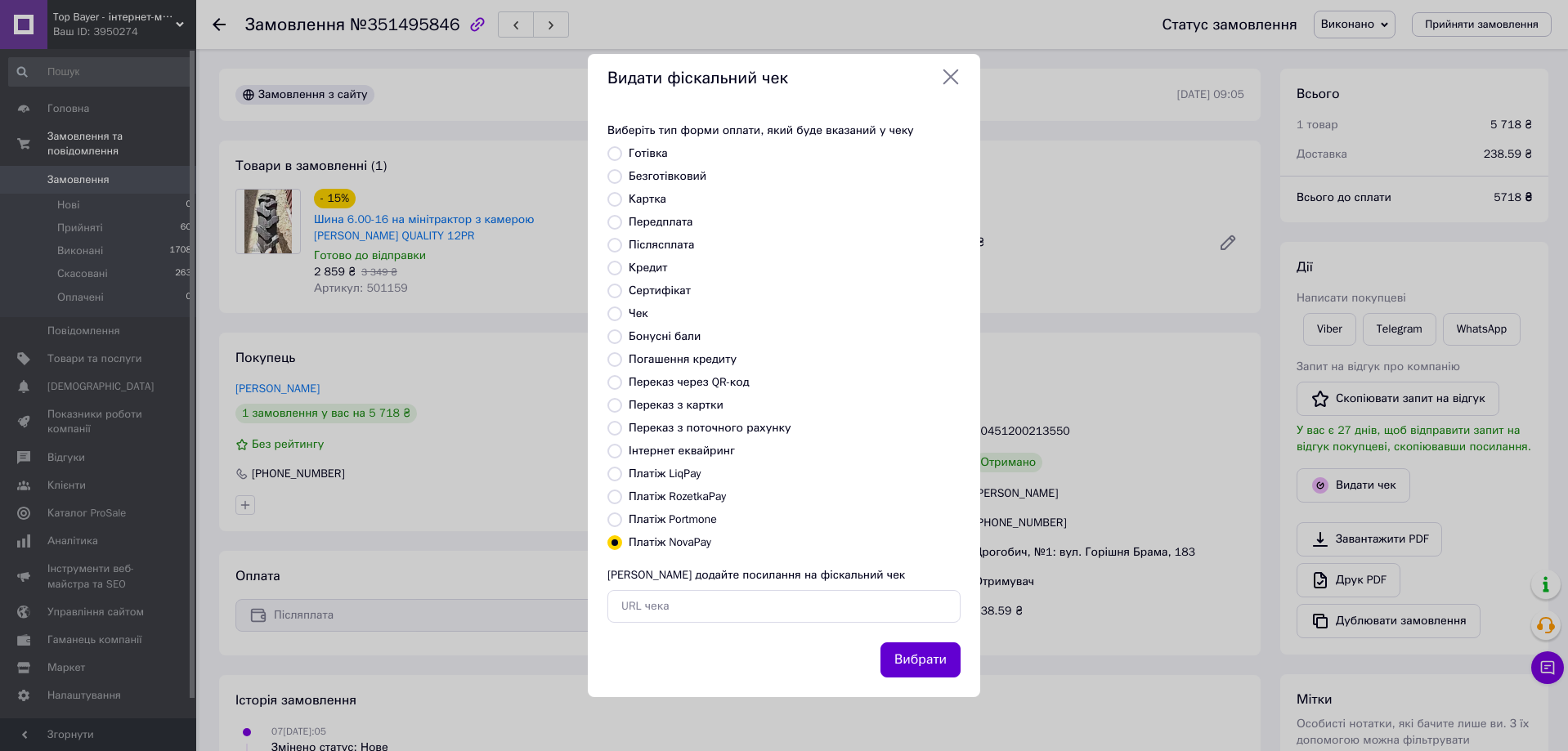 click on "Вибрати" at bounding box center (921, 659) 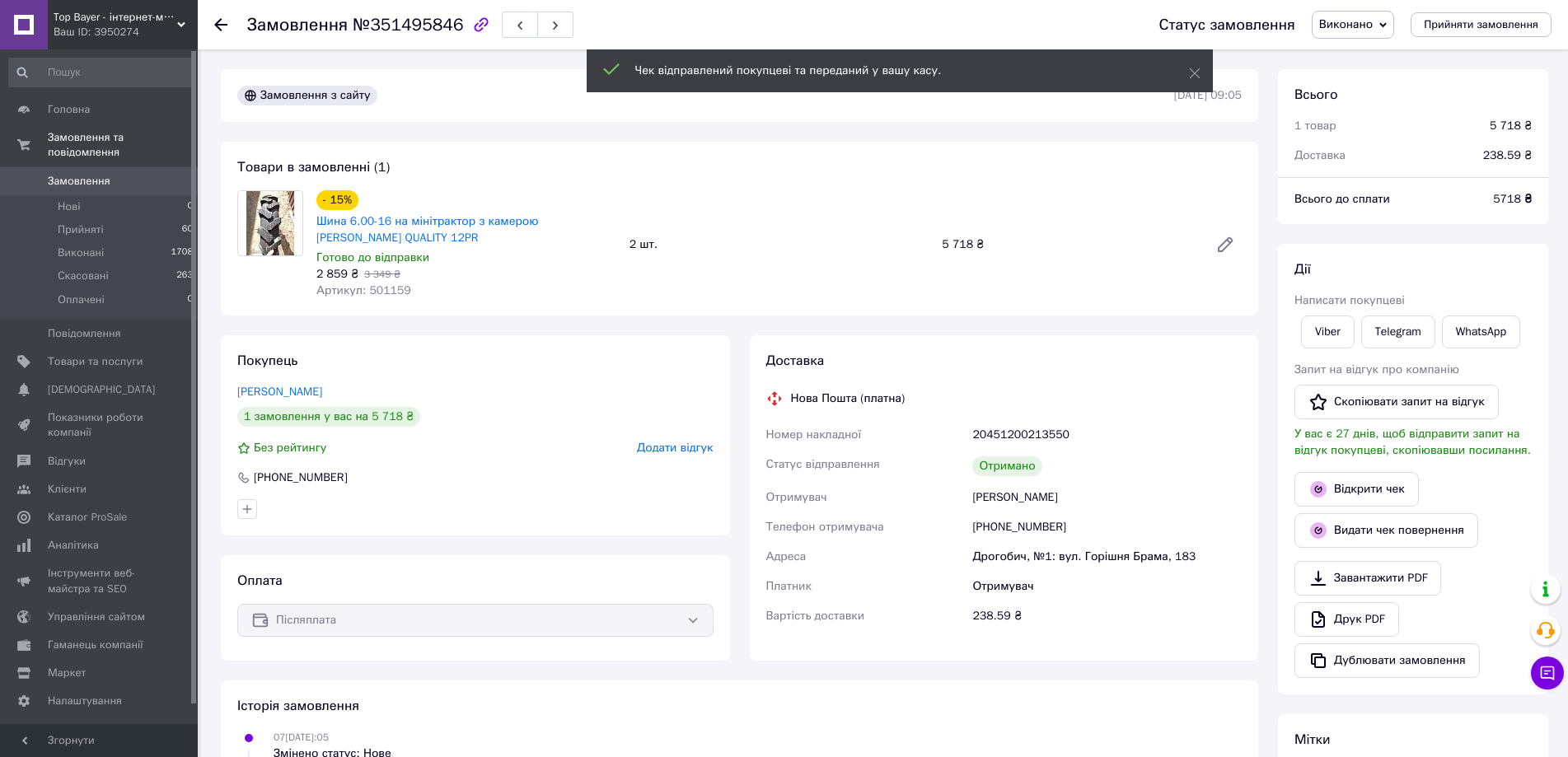 click on "Замовлення 0" at bounding box center (101, 181) 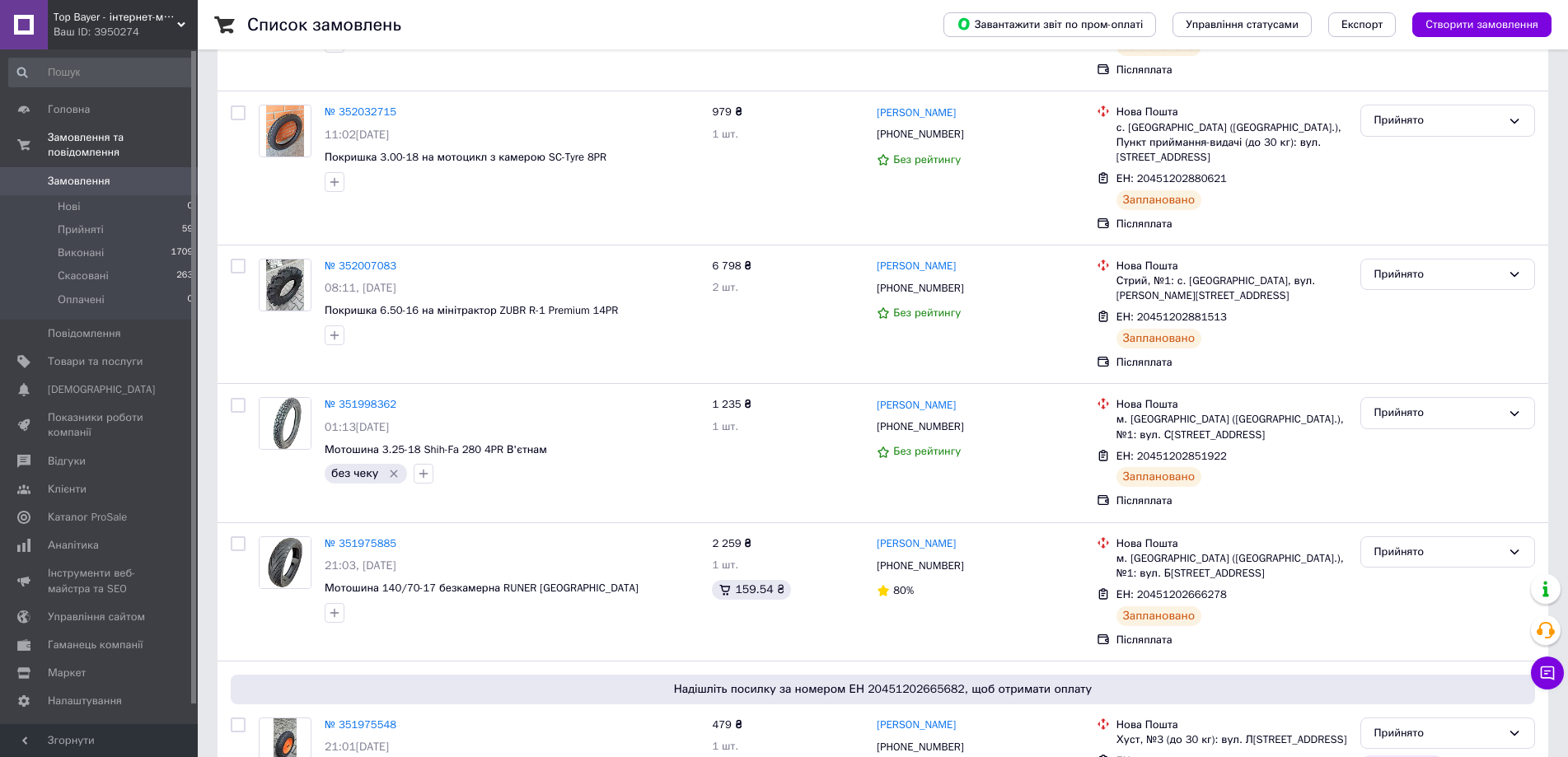 scroll, scrollTop: 0, scrollLeft: 0, axis: both 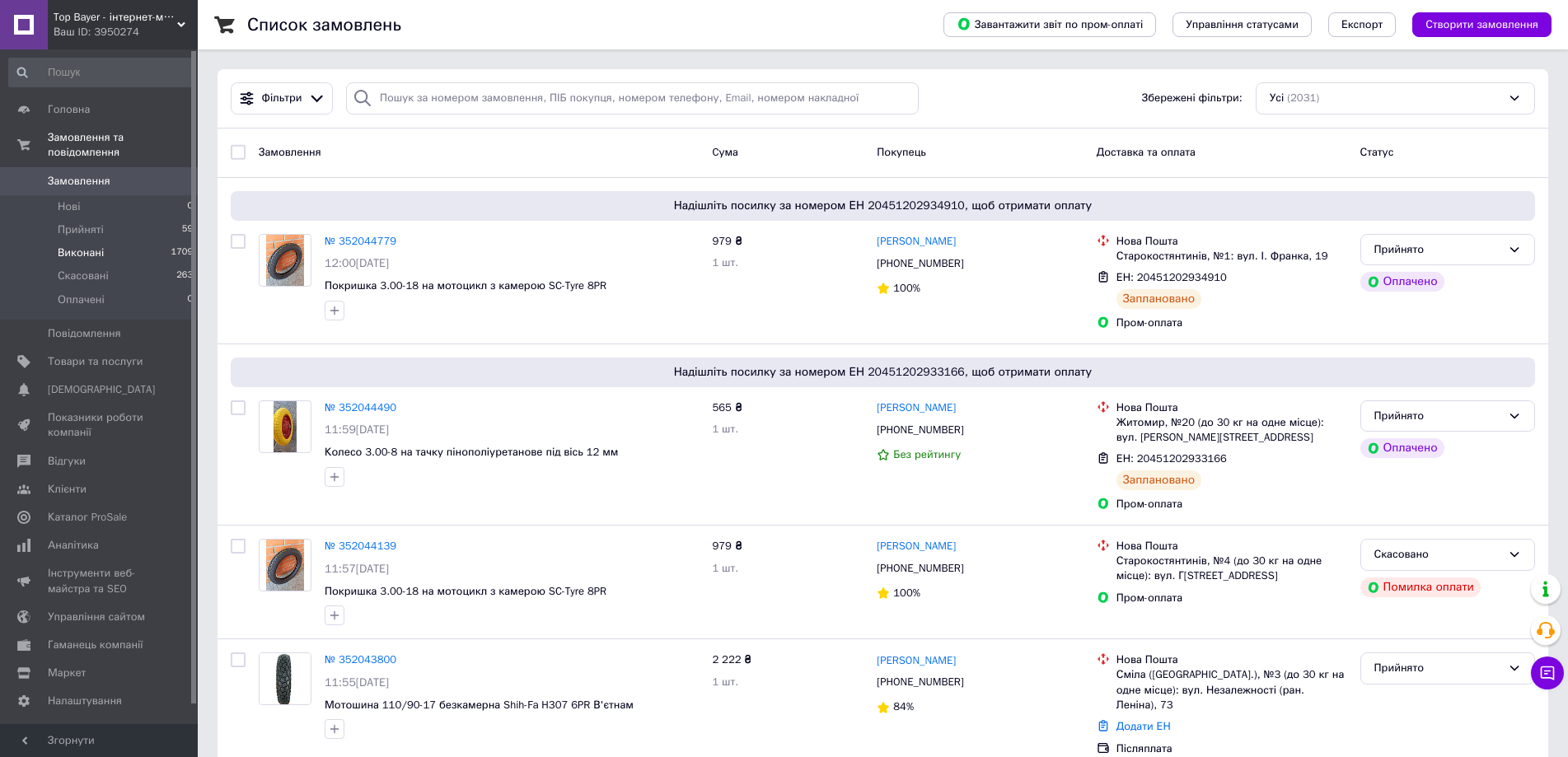 click on "Виконані" at bounding box center [81, 253] 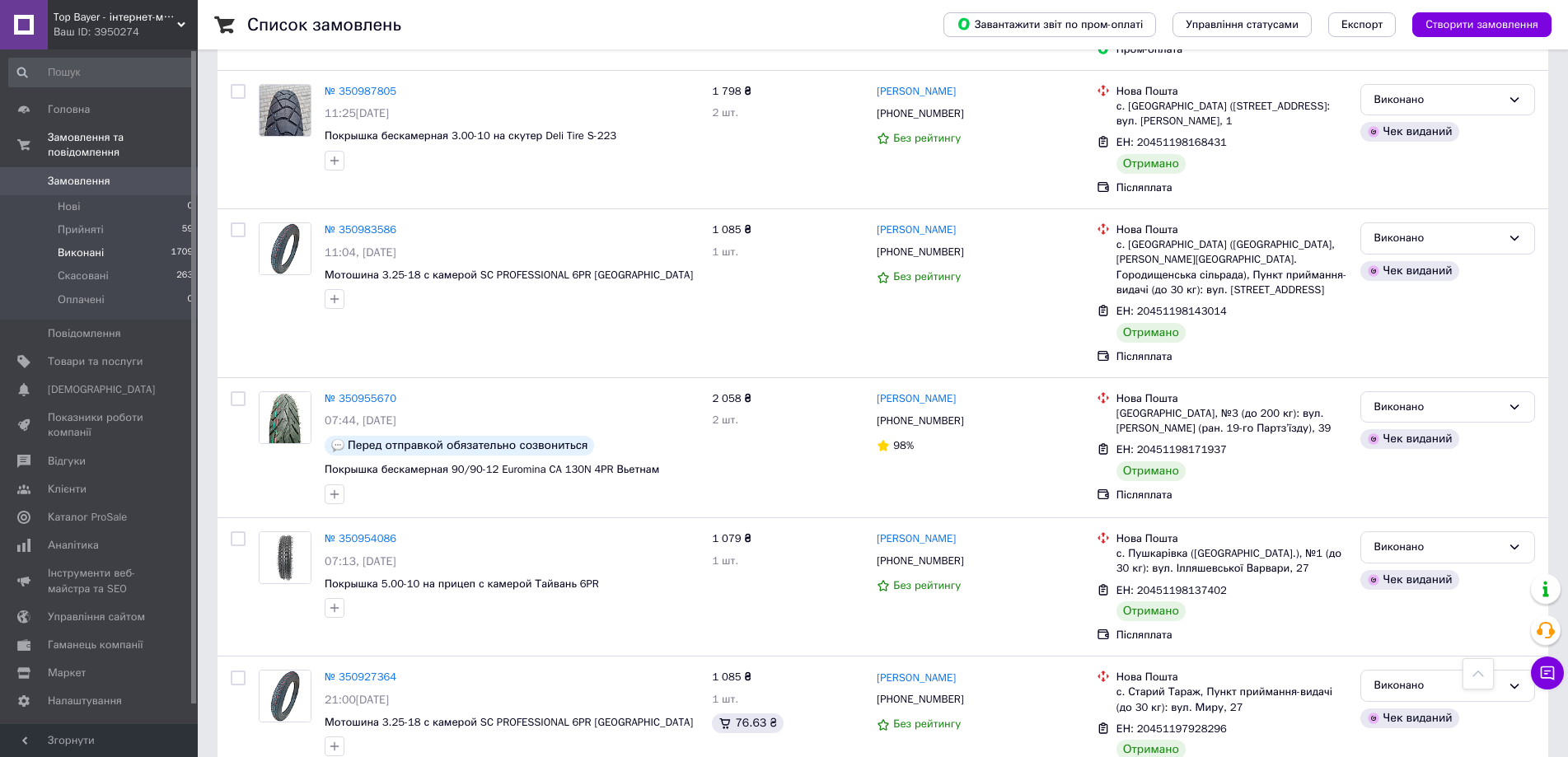 scroll, scrollTop: 5546, scrollLeft: 0, axis: vertical 